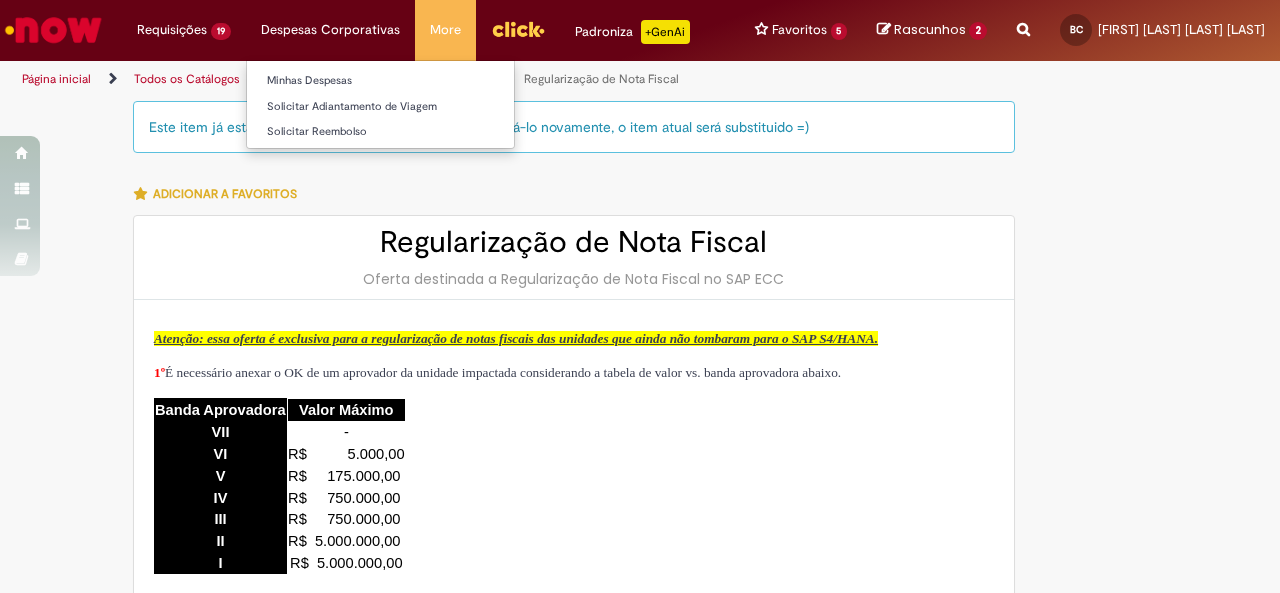 scroll, scrollTop: 0, scrollLeft: 0, axis: both 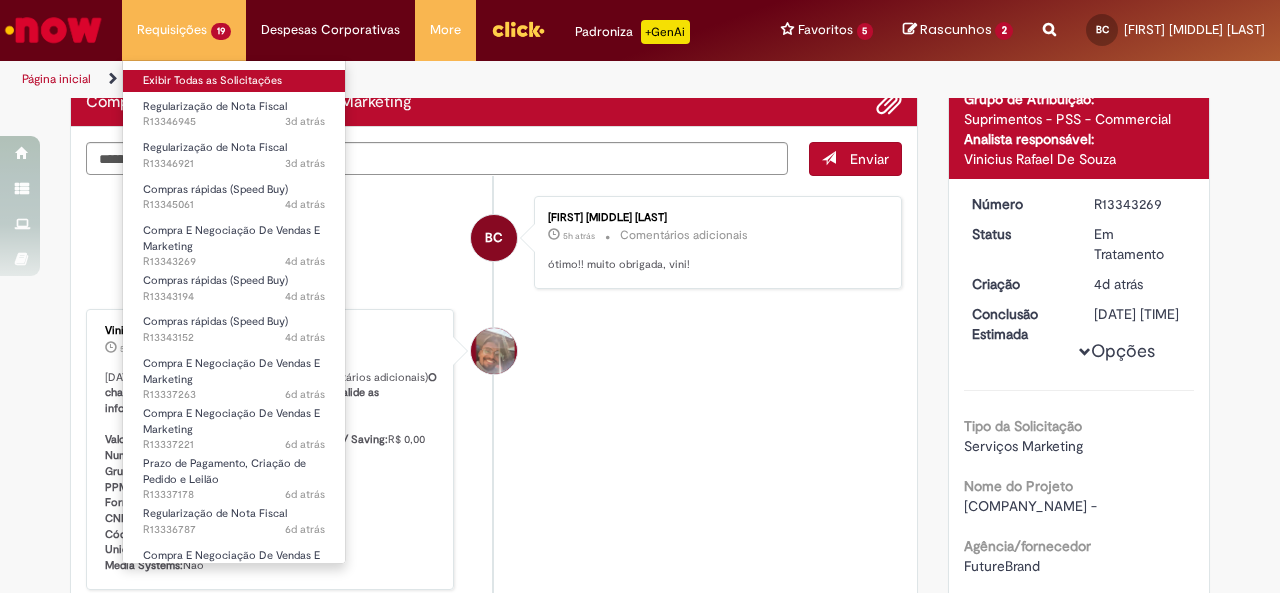 click on "Exibir Todas as Solicitações" at bounding box center [234, 81] 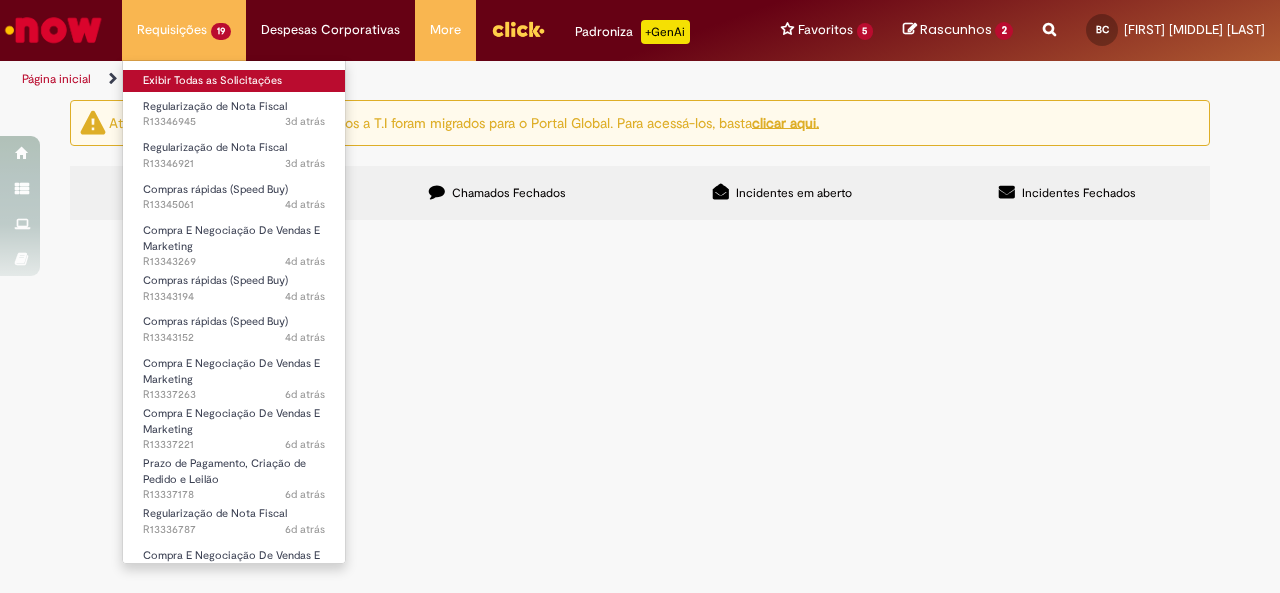 scroll, scrollTop: 0, scrollLeft: 0, axis: both 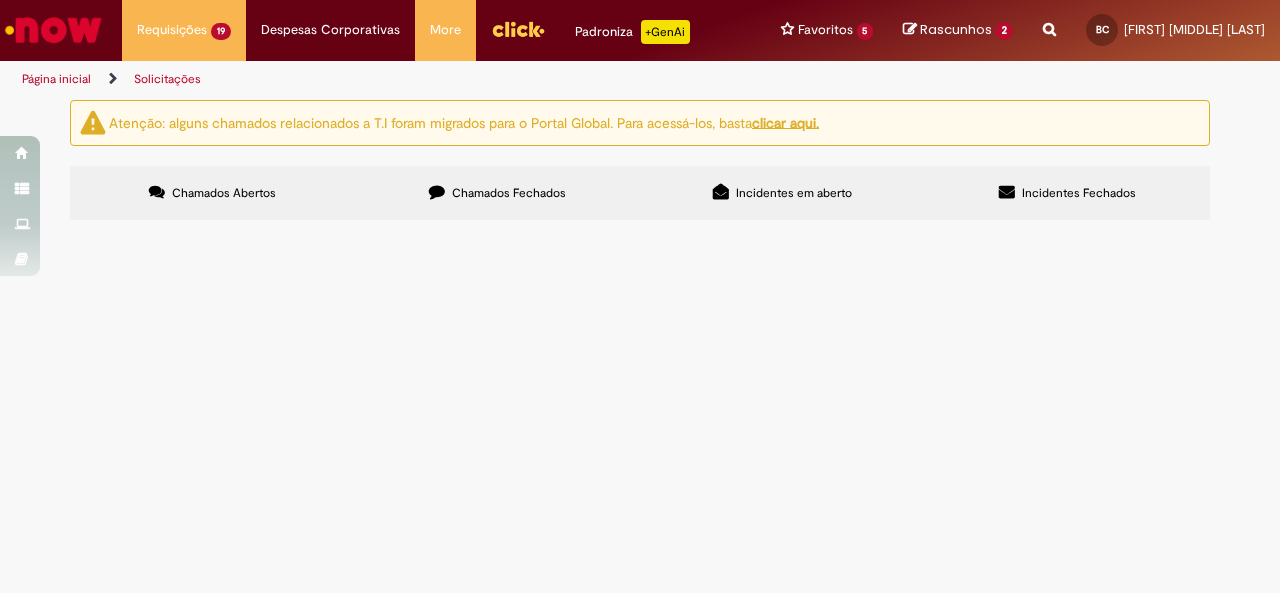 click on "LONAS CERVEJARIAS BARRETOS E JAGUA" at bounding box center [0, 0] 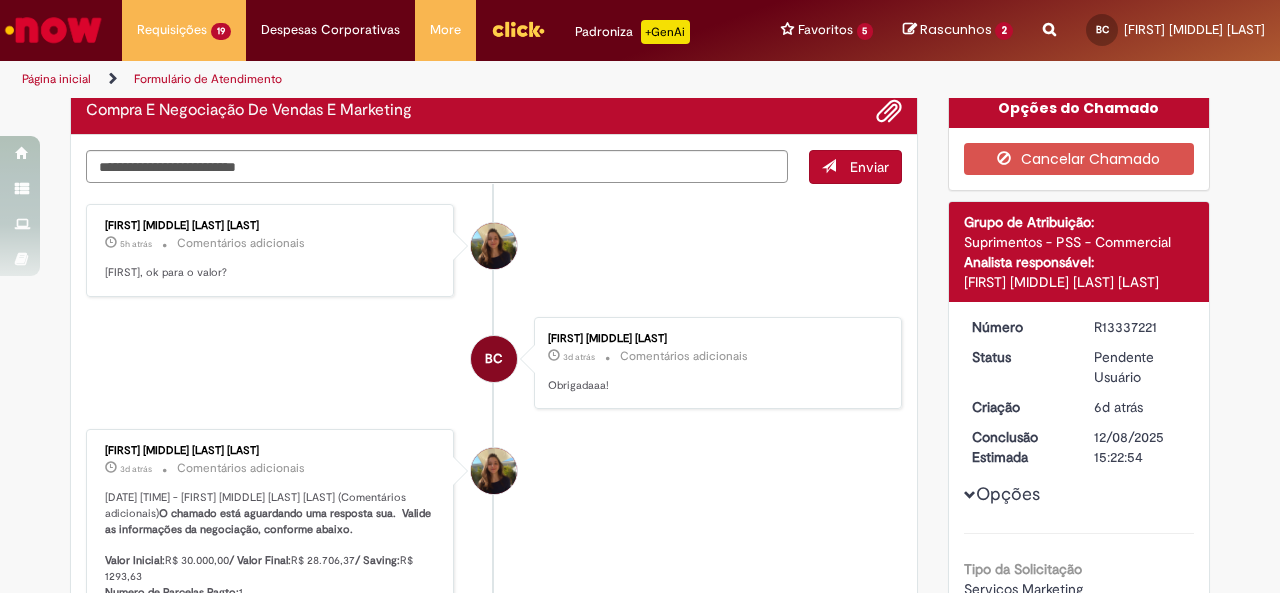 scroll, scrollTop: 14, scrollLeft: 0, axis: vertical 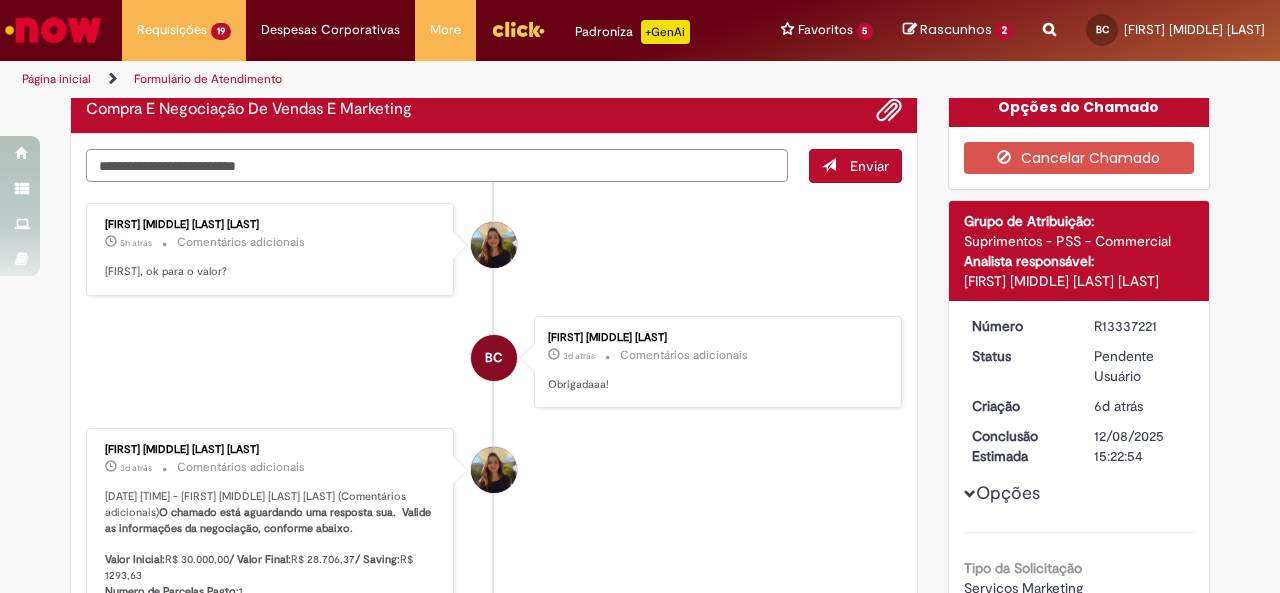 click at bounding box center [437, 165] 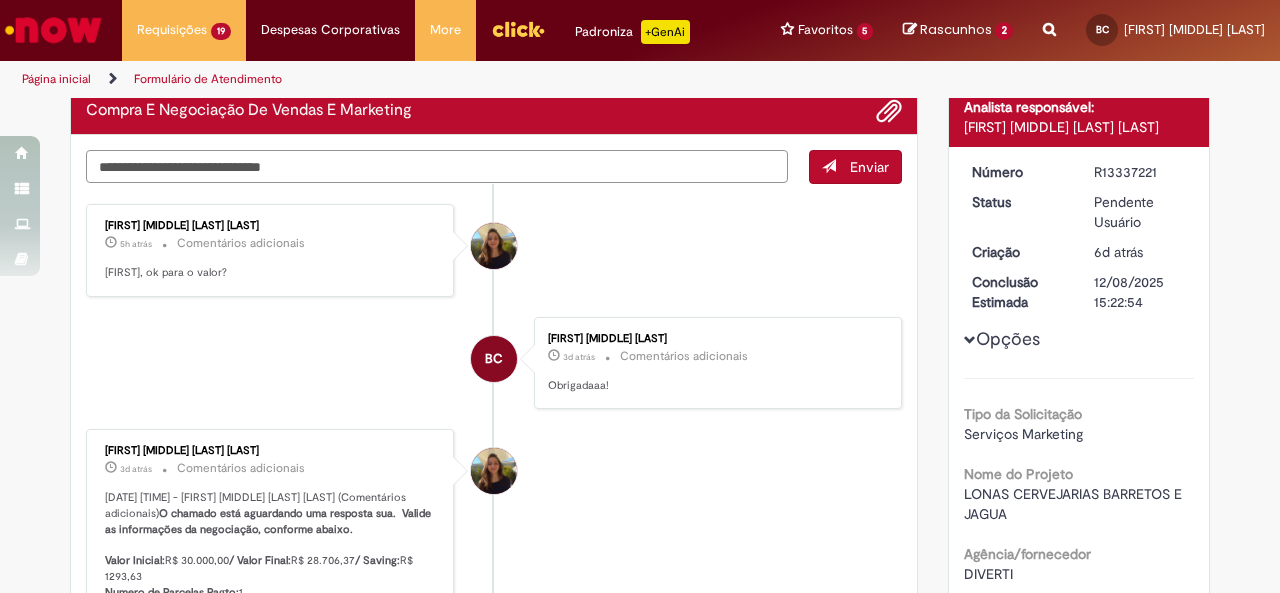 click on "**********" at bounding box center [437, 166] 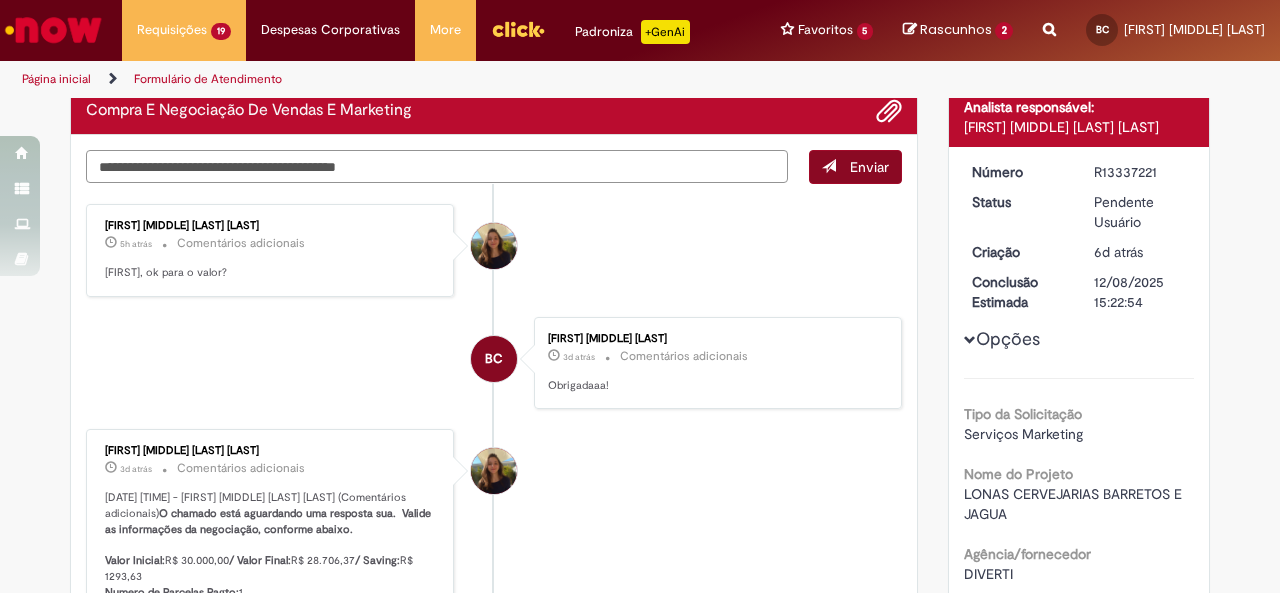 type on "**********" 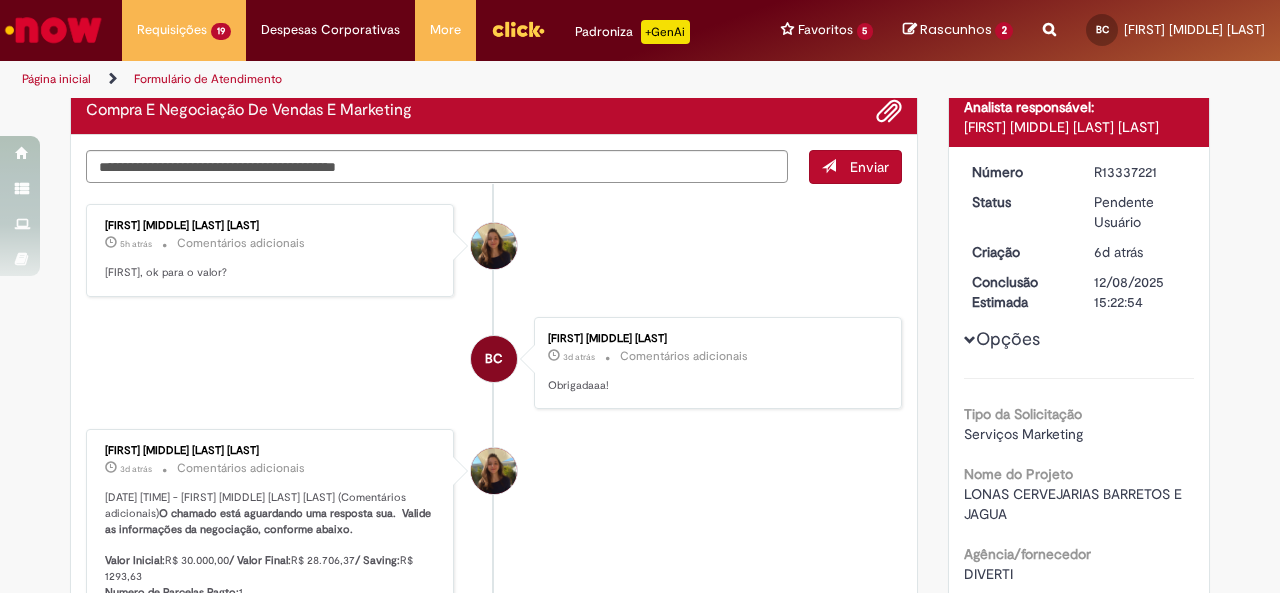 click on "Enviar" at bounding box center (855, 167) 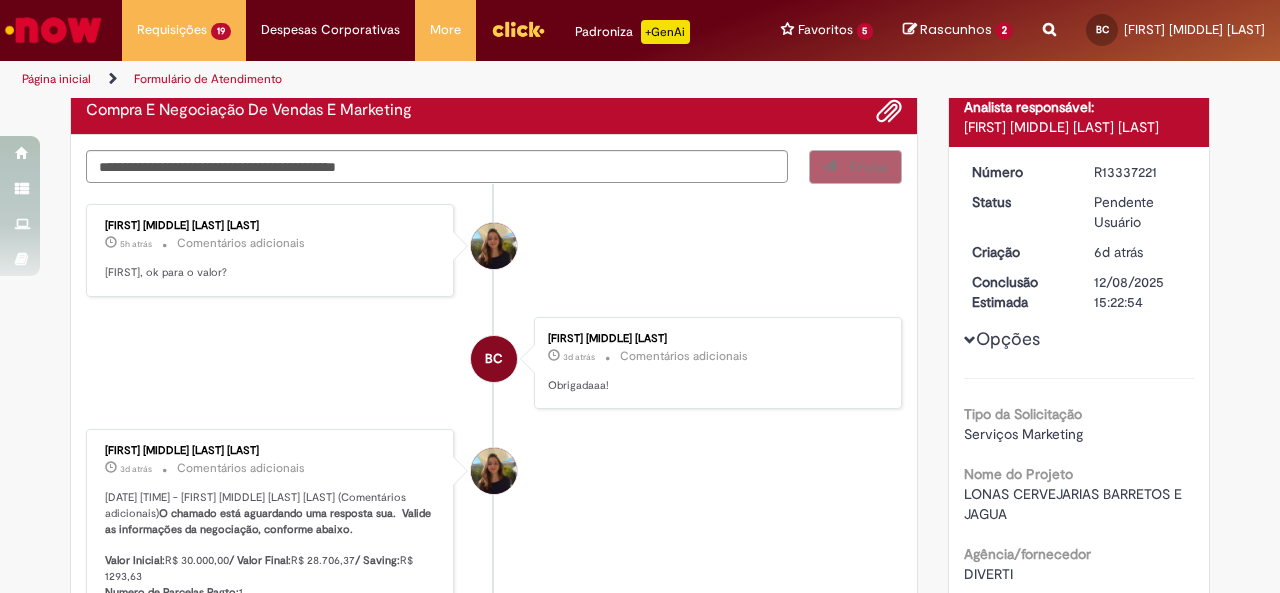 type 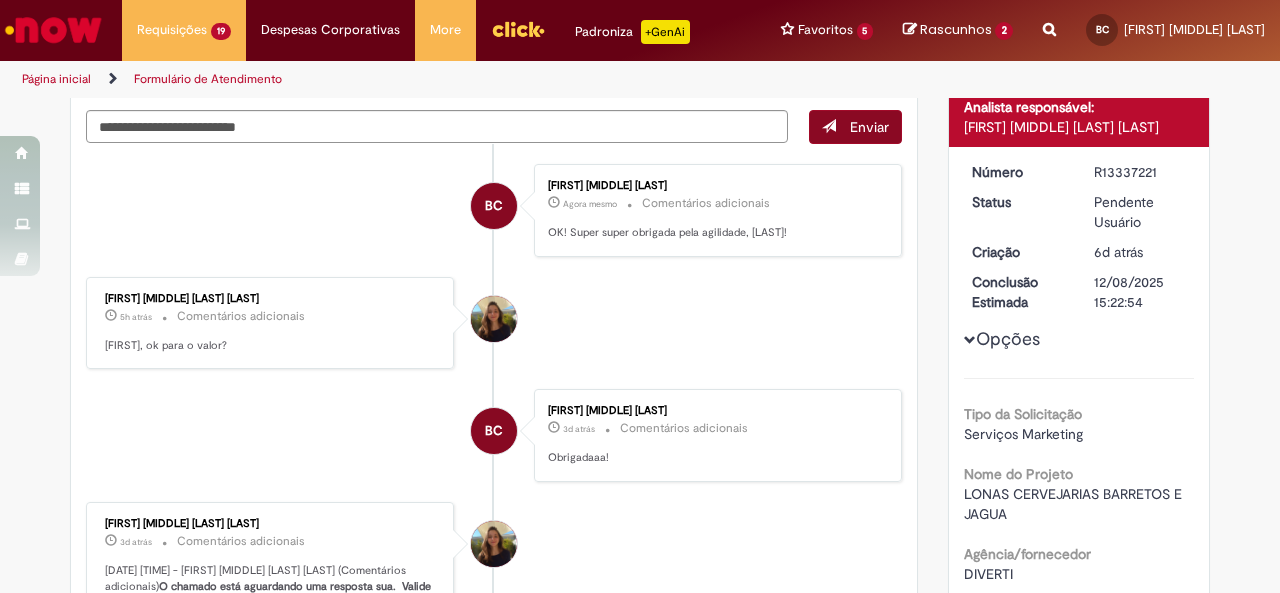 scroll, scrollTop: 128, scrollLeft: 0, axis: vertical 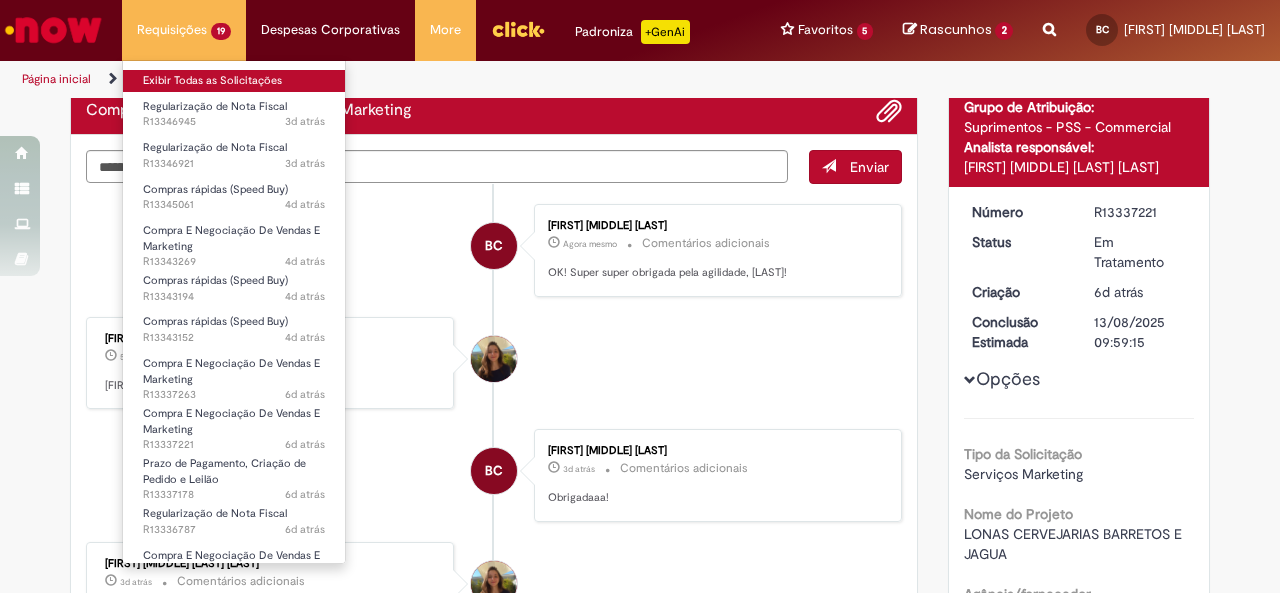 click on "Exibir Todas as Solicitações" at bounding box center (234, 81) 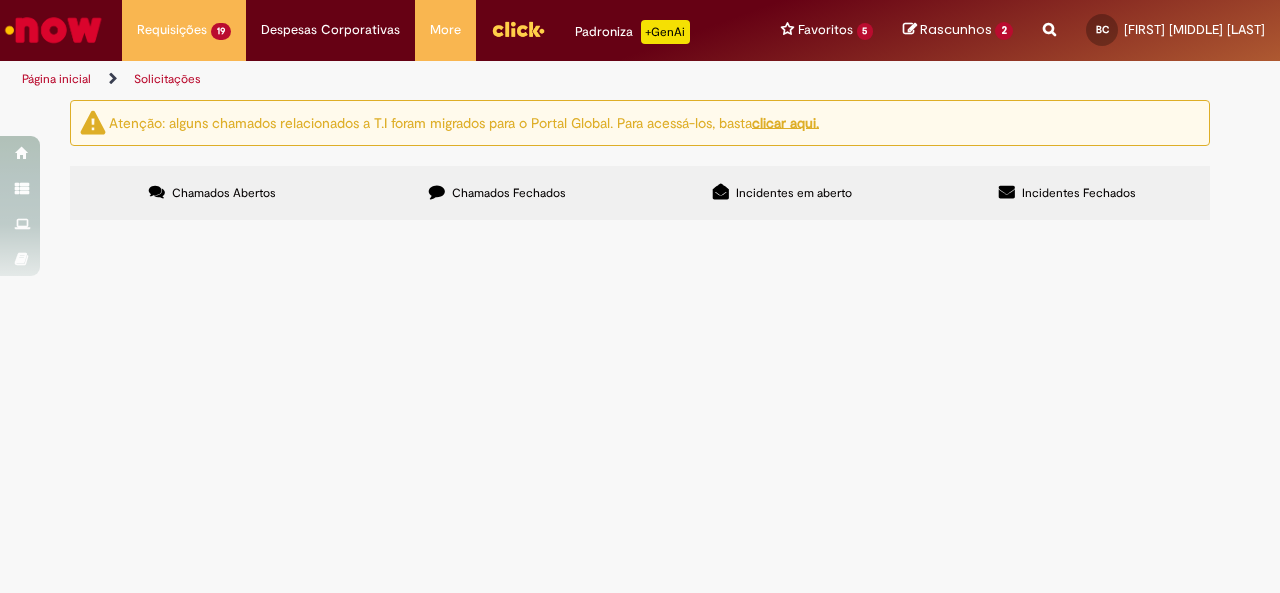 scroll, scrollTop: 93, scrollLeft: 0, axis: vertical 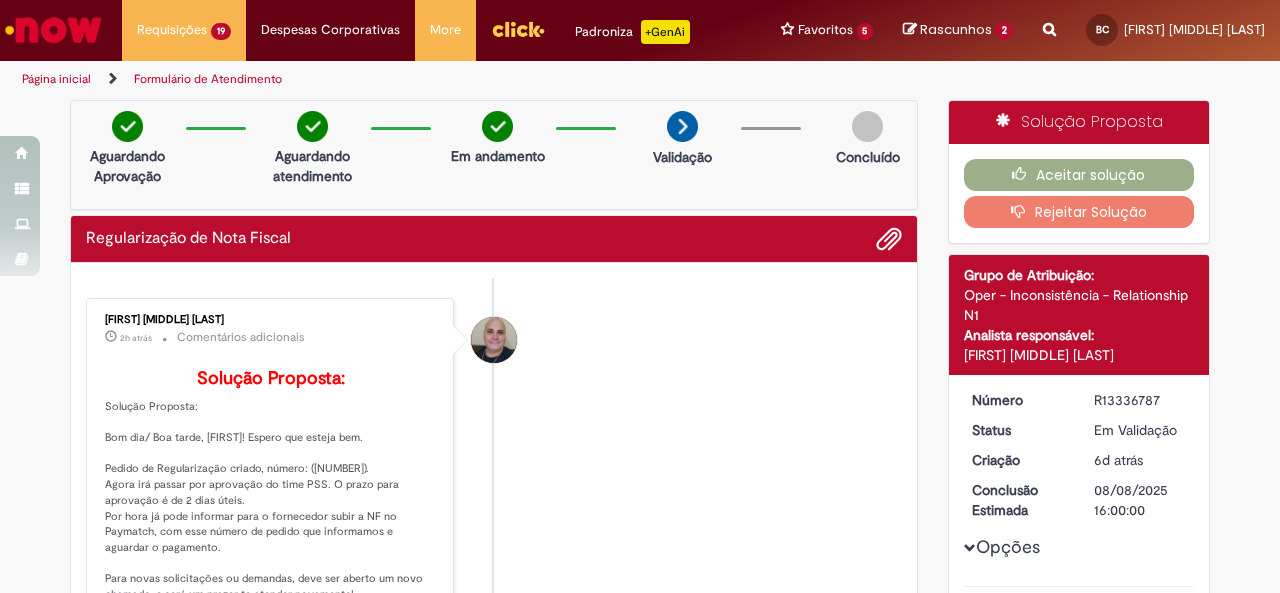 click on "Solução Proposta:
Bom dia/ Boa tarde, [FIRST]! Espero que esteja bem.
Pedido de Regularização criado, número: ([NUMBER]).
Agora irá passar por aprovação do time PSS. O prazo para aprovação é de 2 dias úteis.
Por hora já pode informar para o fornecedor subir a NF no Paymatch, com esse número de pedido que informamos e aguardar o pagamento.
Para novas solicitações ou demandas, deve ser aberto um novo chamado, e será um prazer te atender novamente!
Estou encerrando seu chamado, peço que click em "Aceitar Solução" e avalie meu atendimento na Pesquisa de Satisfação a seguir. Sua avaliação é muito importante para nós!
😀 -> Extremamente Satisfeito
Muito Obrigada!" at bounding box center [271, 549] 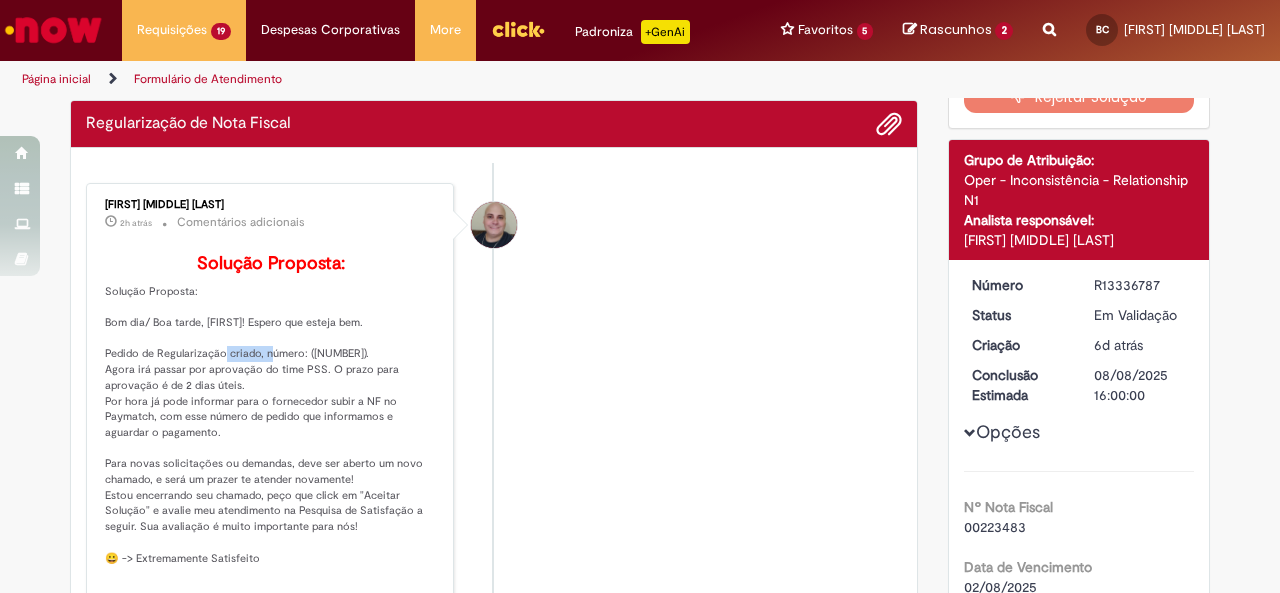 click on "Solução Proposta:
Bom dia/ Boa tarde, [FIRST]! Espero que esteja bem.
Pedido de Regularização criado, número: ([NUMBER]).
Agora irá passar por aprovação do time PSS. O prazo para aprovação é de 2 dias úteis.
Por hora já pode informar para o fornecedor subir a NF no Paymatch, com esse número de pedido que informamos e aguardar o pagamento.
Para novas solicitações ou demandas, deve ser aberto um novo chamado, e será um prazer te atender novamente!
Estou encerrando seu chamado, peço que click em "Aceitar Solução" e avalie meu atendimento na Pesquisa de Satisfação a seguir. Sua avaliação é muito importante para nós!
😀 -> Extremamente Satisfeito
Muito Obrigada!" at bounding box center [271, 434] 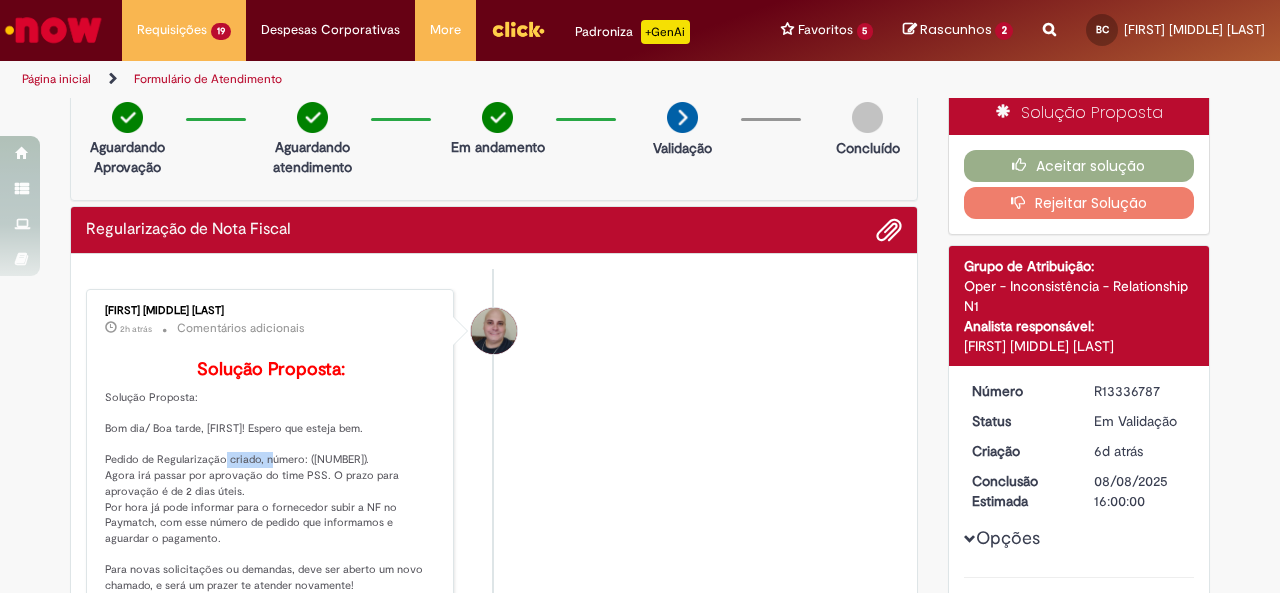 scroll, scrollTop: 0, scrollLeft: 0, axis: both 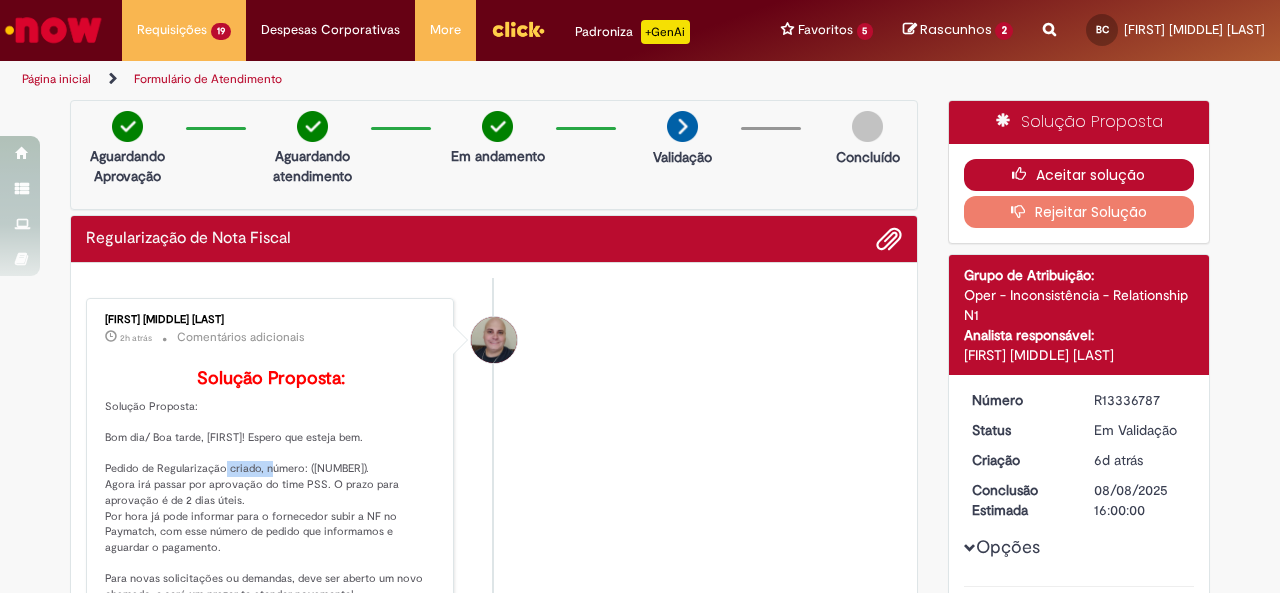 click on "Aceitar solução" at bounding box center (1079, 175) 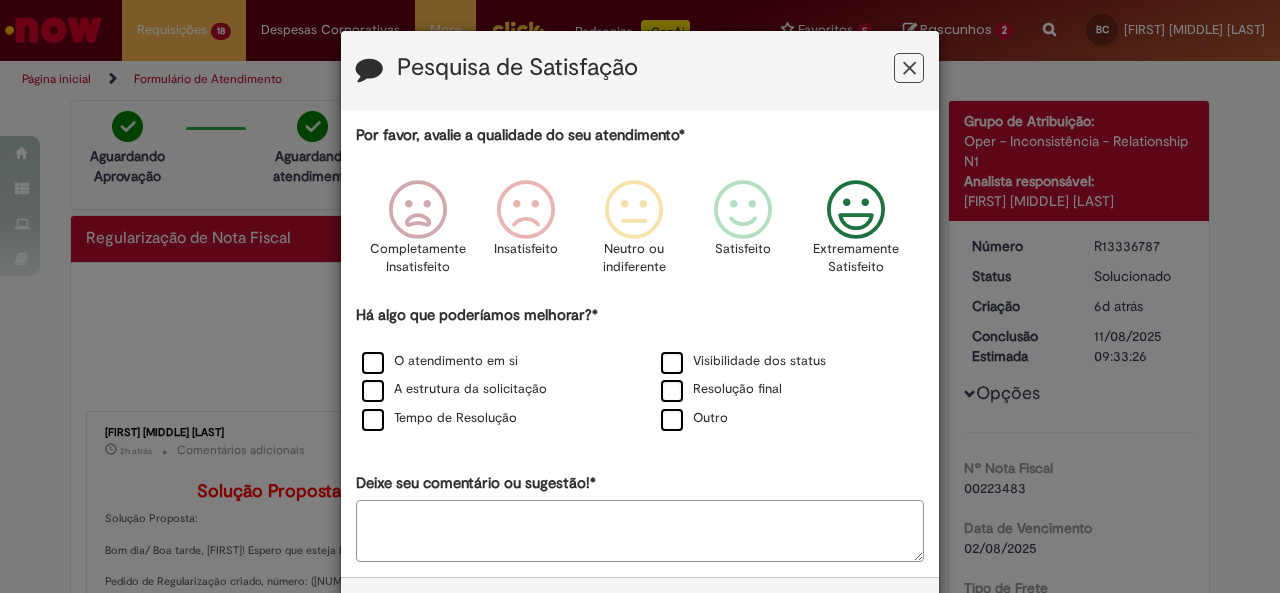 click on "Extremamente Satisfeito" at bounding box center (856, 258) 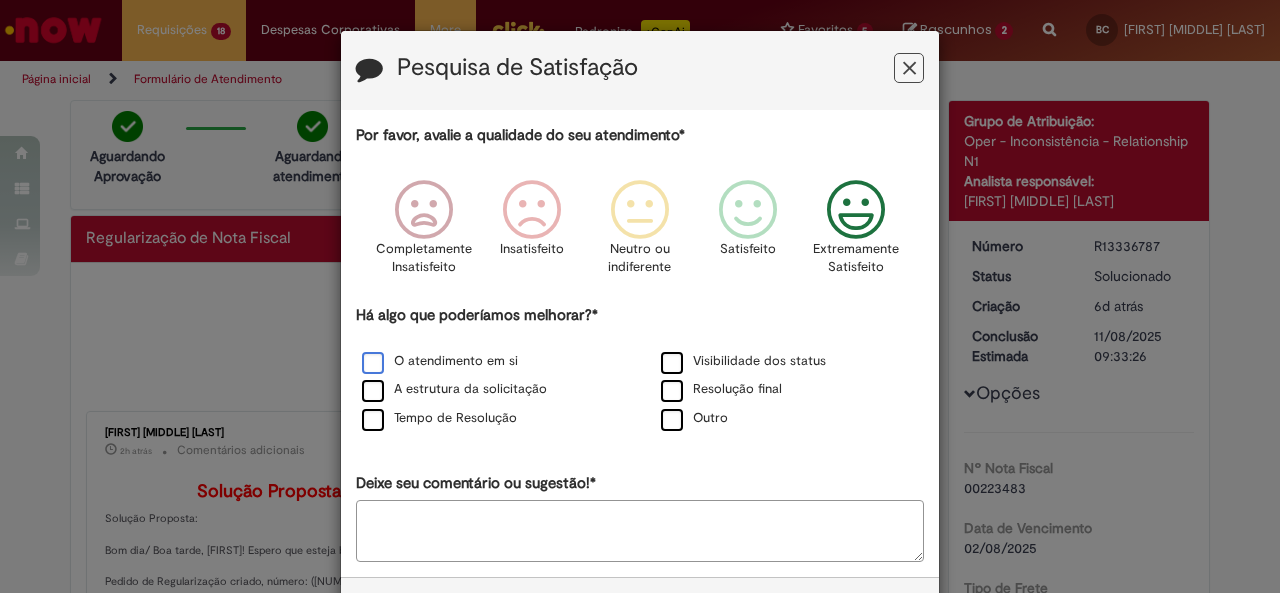 click on "O atendimento em si" at bounding box center (440, 361) 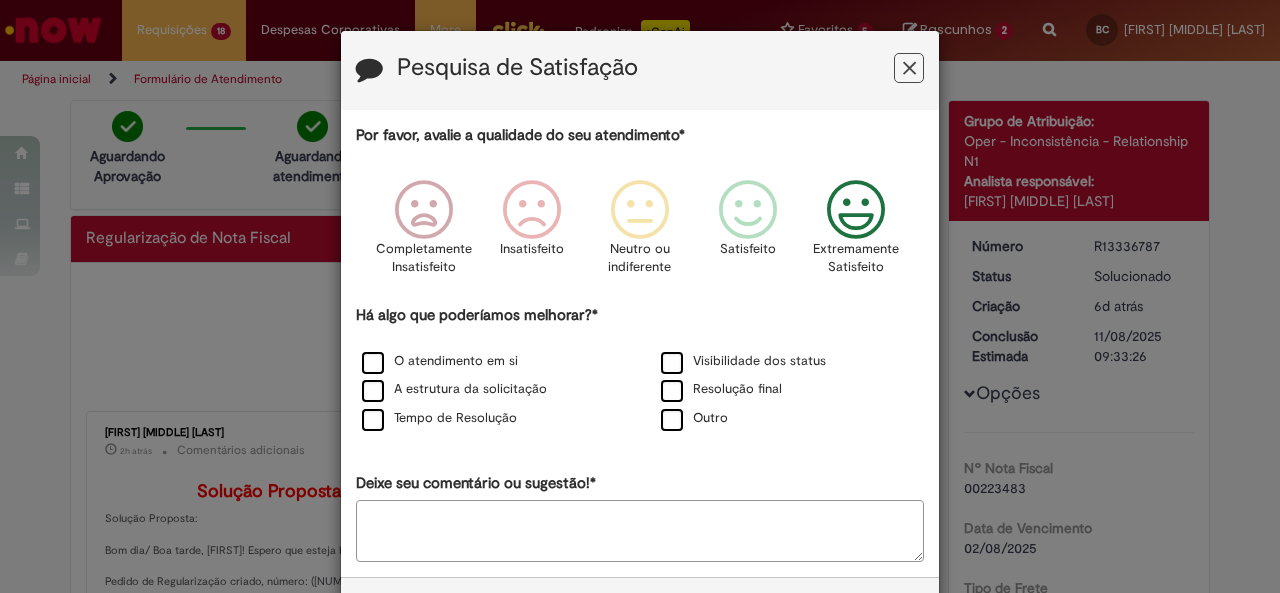 scroll, scrollTop: 77, scrollLeft: 0, axis: vertical 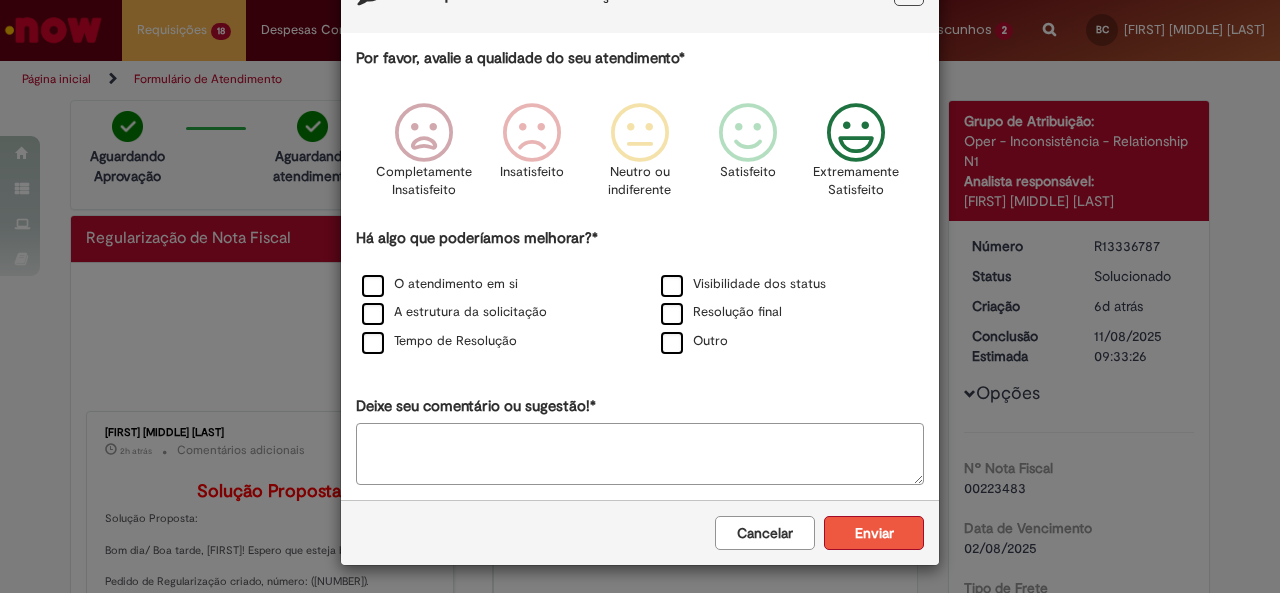 click on "Enviar" at bounding box center (874, 533) 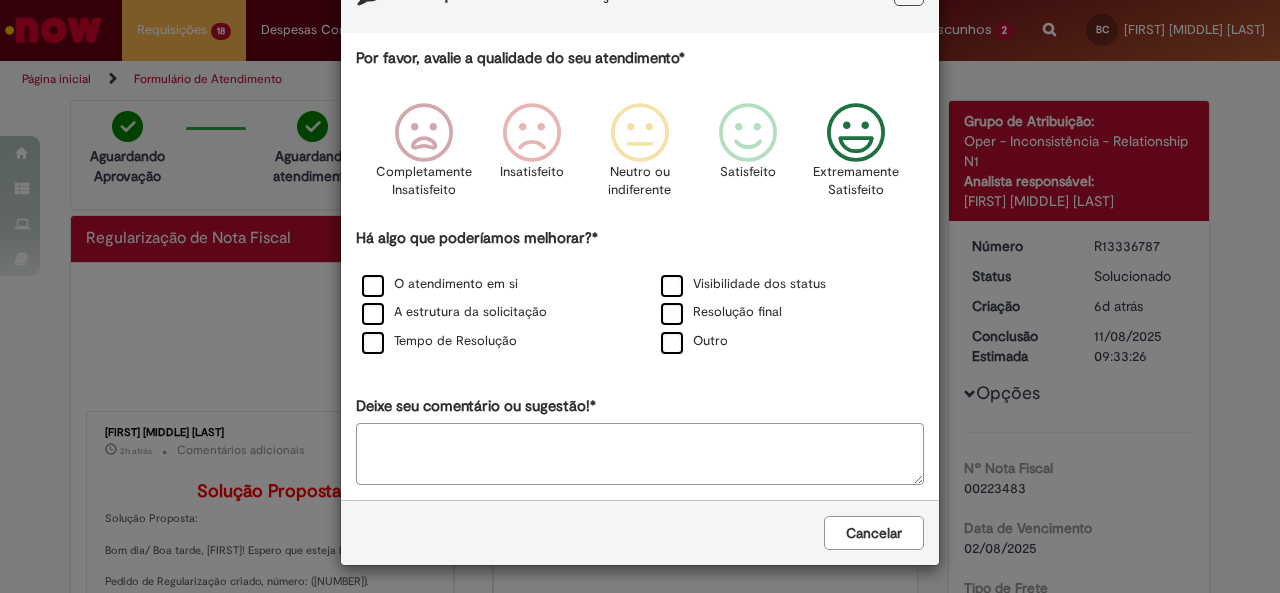 scroll, scrollTop: 0, scrollLeft: 0, axis: both 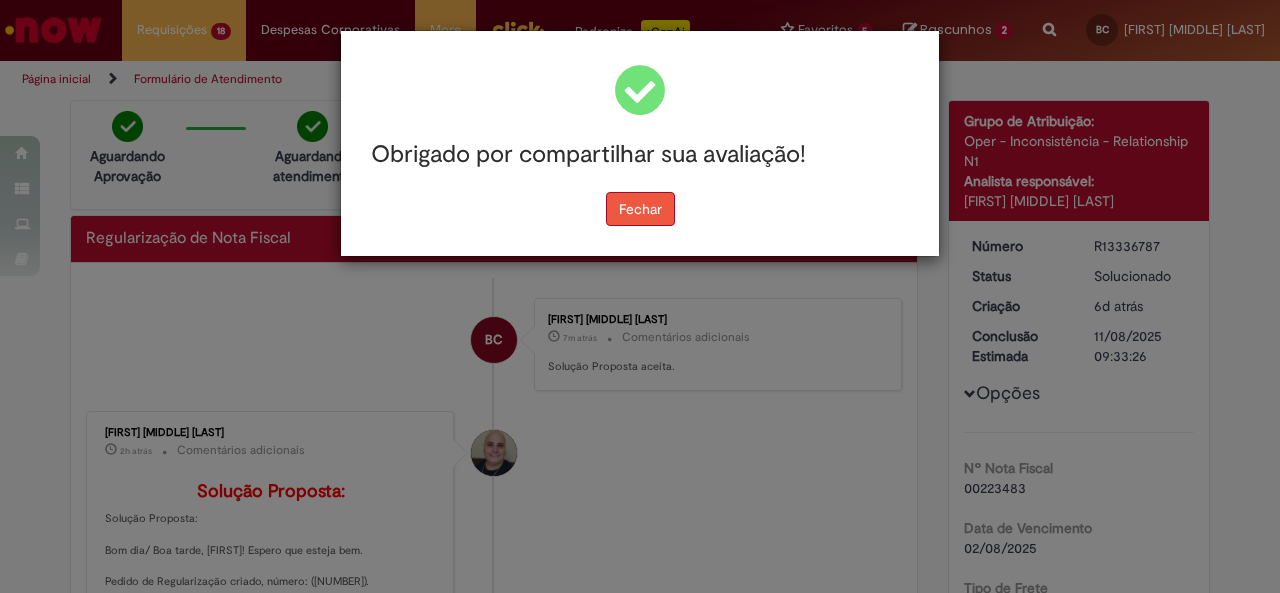 click on "Fechar" at bounding box center (640, 209) 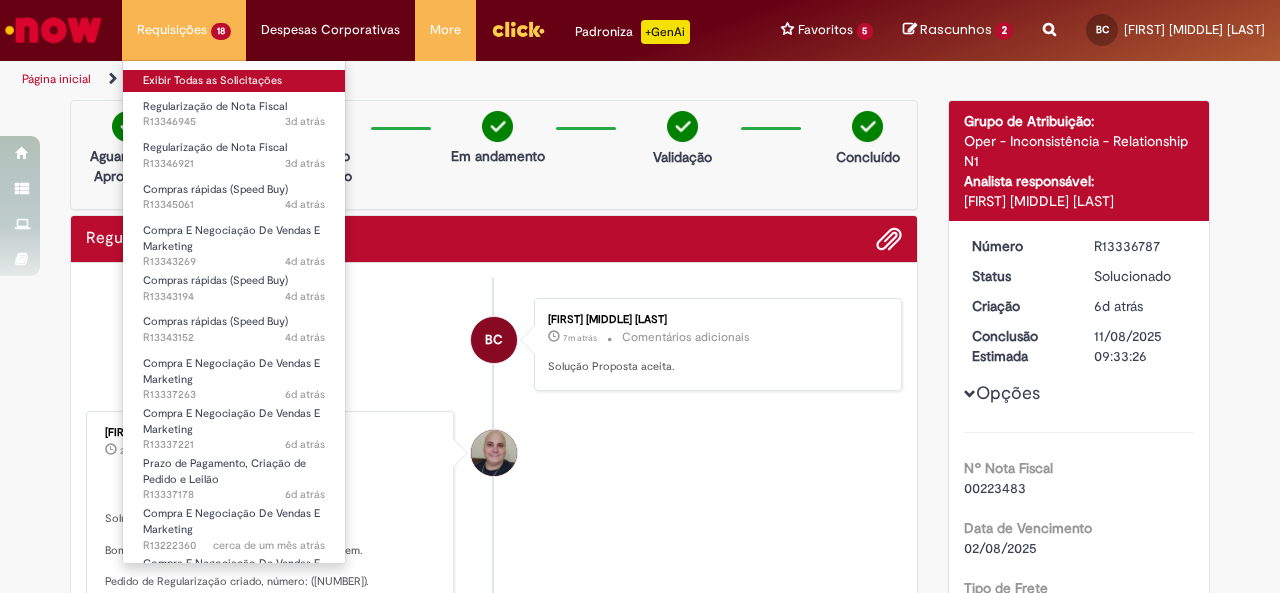 click on "Exibir Todas as Solicitações" at bounding box center [234, 81] 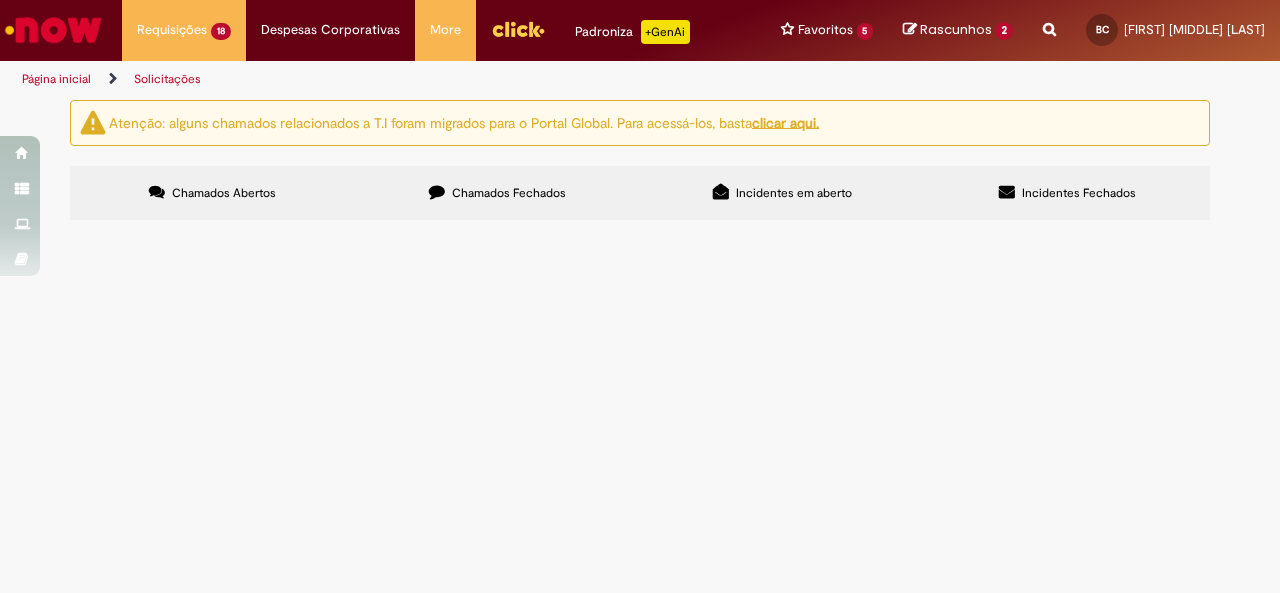 scroll, scrollTop: 377, scrollLeft: 0, axis: vertical 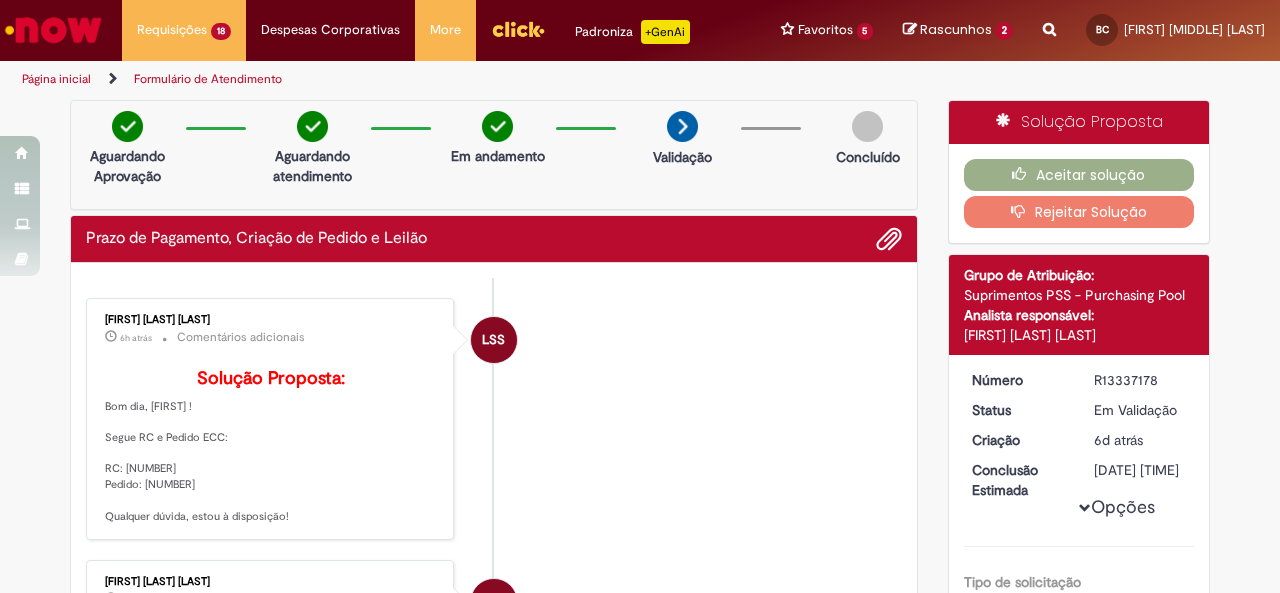 click on "Solução Proposta:
Bom dia, [FIRST] !
Segue RC e Pedido ECC:
RC: [NUMBER]
Pedido: [NUMBER]
Qualquer dúvida, estou à disposição!" at bounding box center (271, 446) 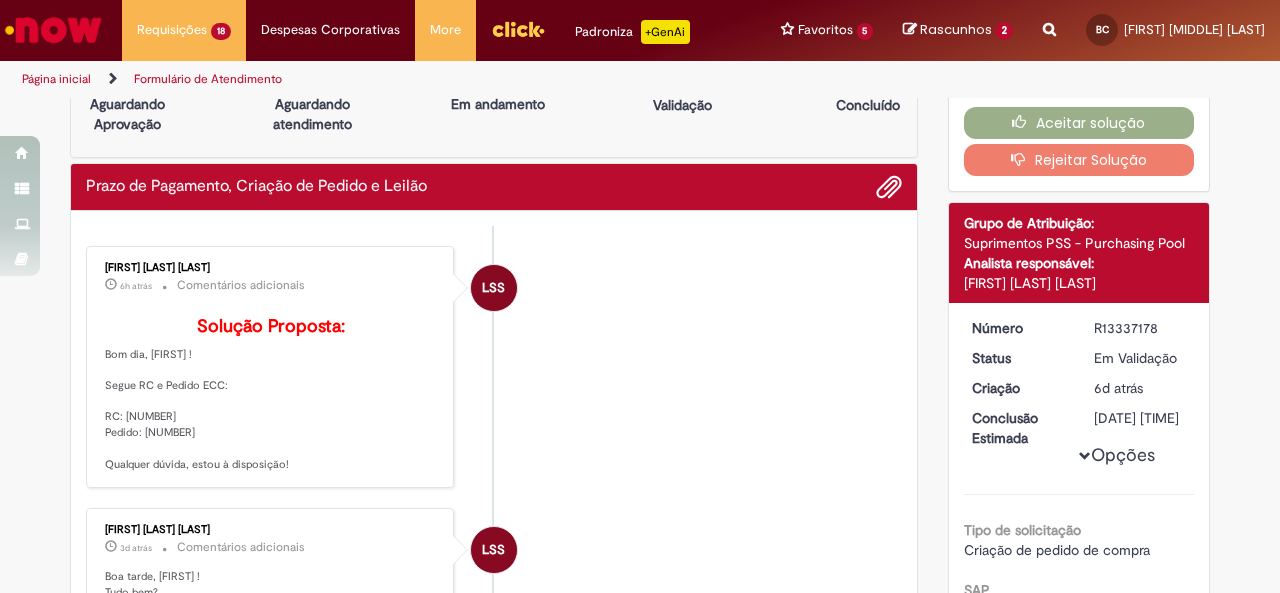 scroll, scrollTop: 55, scrollLeft: 0, axis: vertical 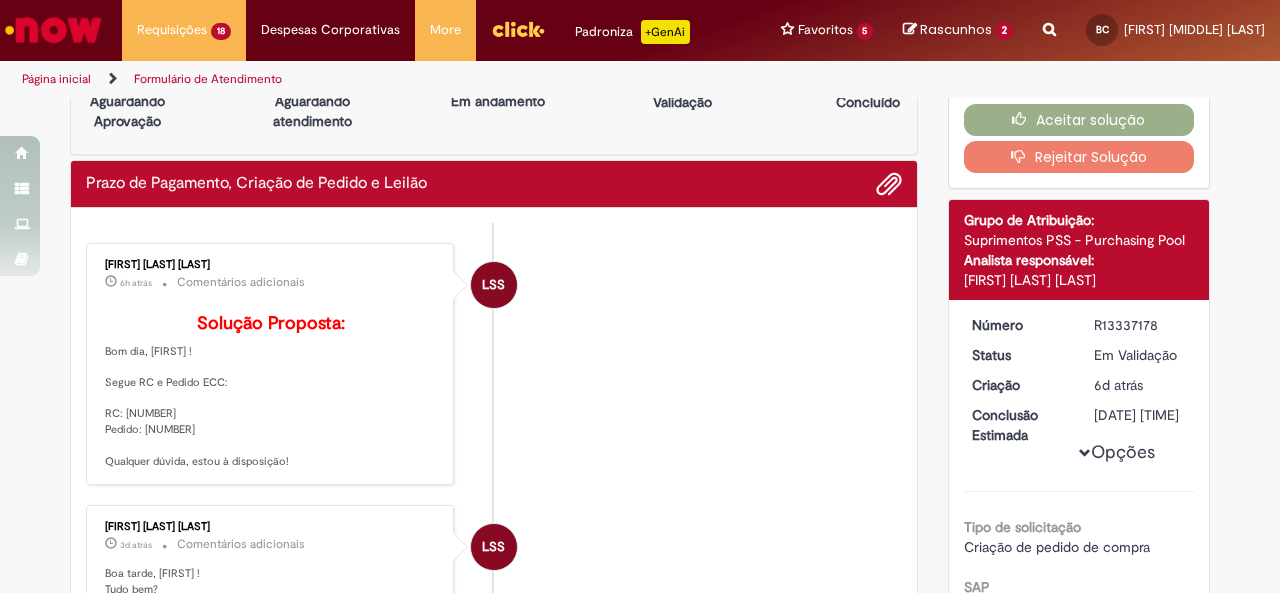 click on "Solução Proposta:
Bom dia, [FIRST] !
Segue RC e Pedido ECC:
RC: [NUMBER]
Pedido: [NUMBER]
Qualquer dúvida, estou à disposição!" at bounding box center [271, 391] 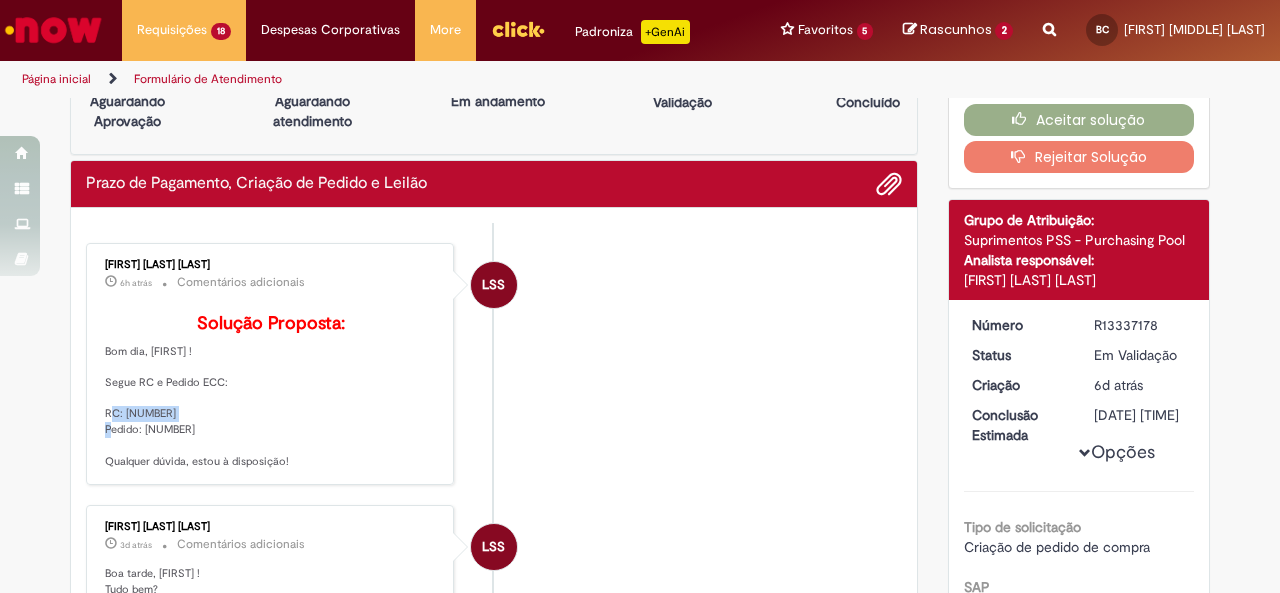 drag, startPoint x: 205, startPoint y: 449, endPoint x: 157, endPoint y: 435, distance: 50 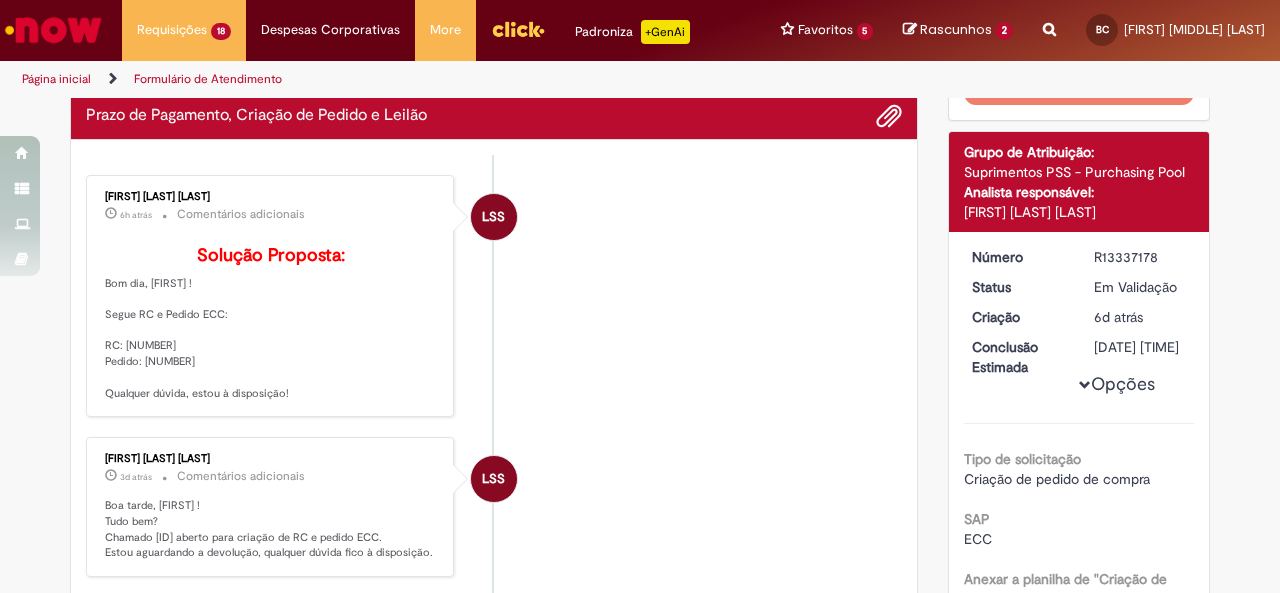 scroll, scrollTop: 122, scrollLeft: 0, axis: vertical 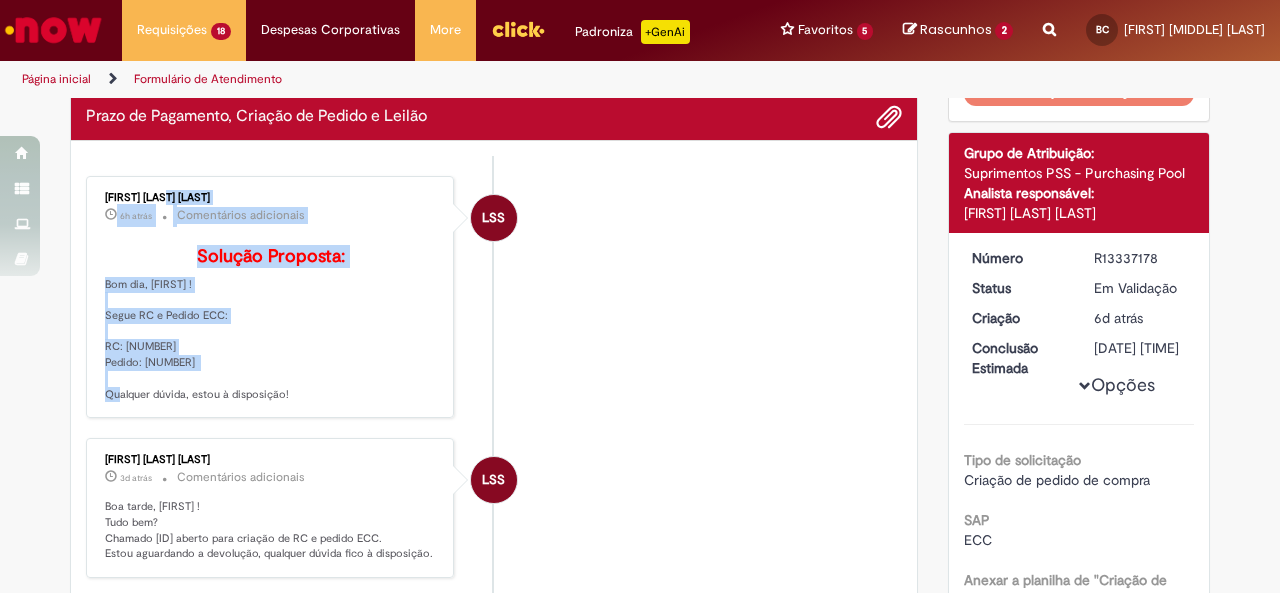 drag, startPoint x: 202, startPoint y: 390, endPoint x: 77, endPoint y: 367, distance: 127.09839 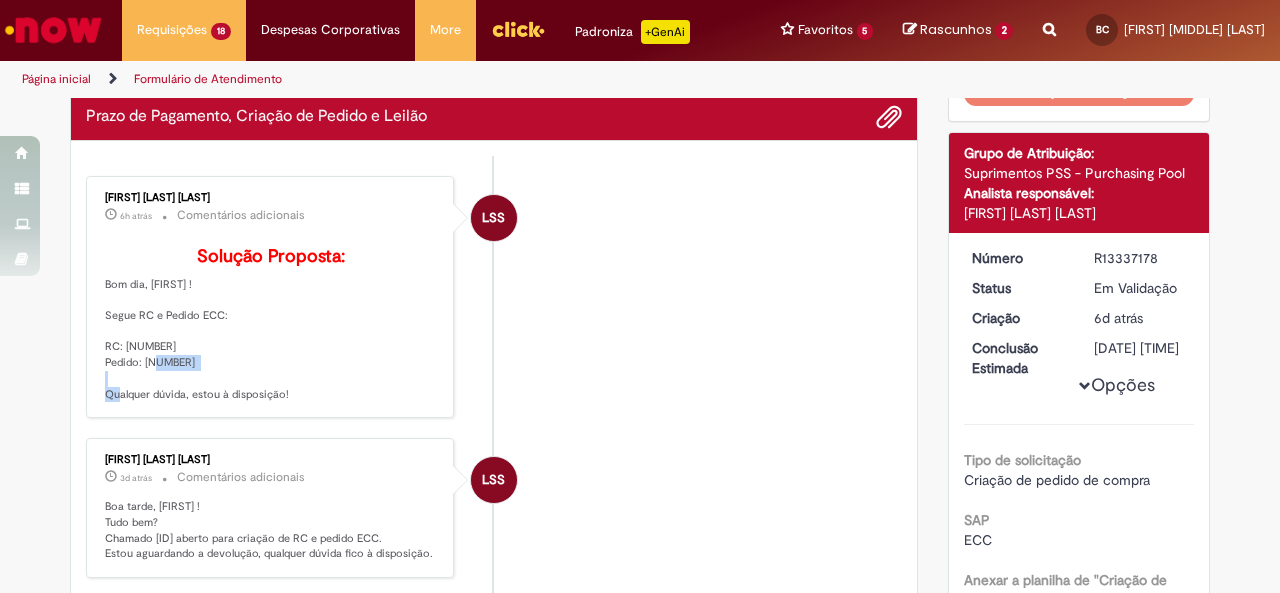 drag, startPoint x: 198, startPoint y: 383, endPoint x: 136, endPoint y: 391, distance: 62.514 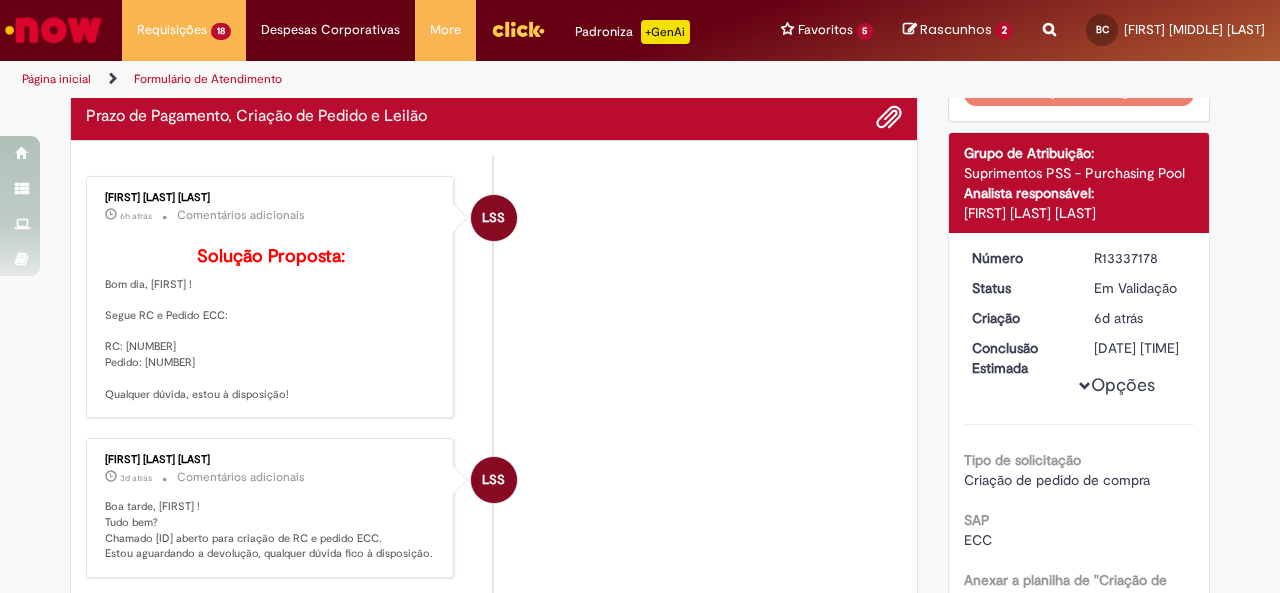 click on "Solução Proposta:
Bom dia, [FIRST] !
Segue RC e Pedido ECC:
RC: [NUMBER]
Pedido: [NUMBER]
Qualquer dúvida, estou à disposição!" at bounding box center [271, 324] 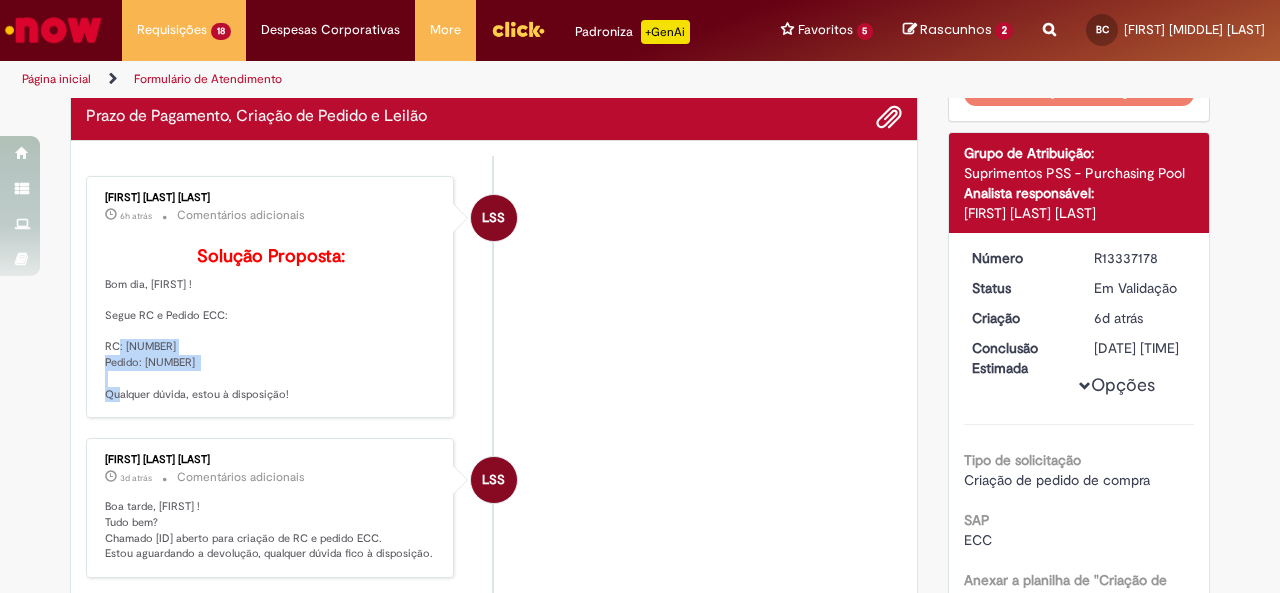 drag, startPoint x: 223, startPoint y: 392, endPoint x: 90, endPoint y: 372, distance: 134.49535 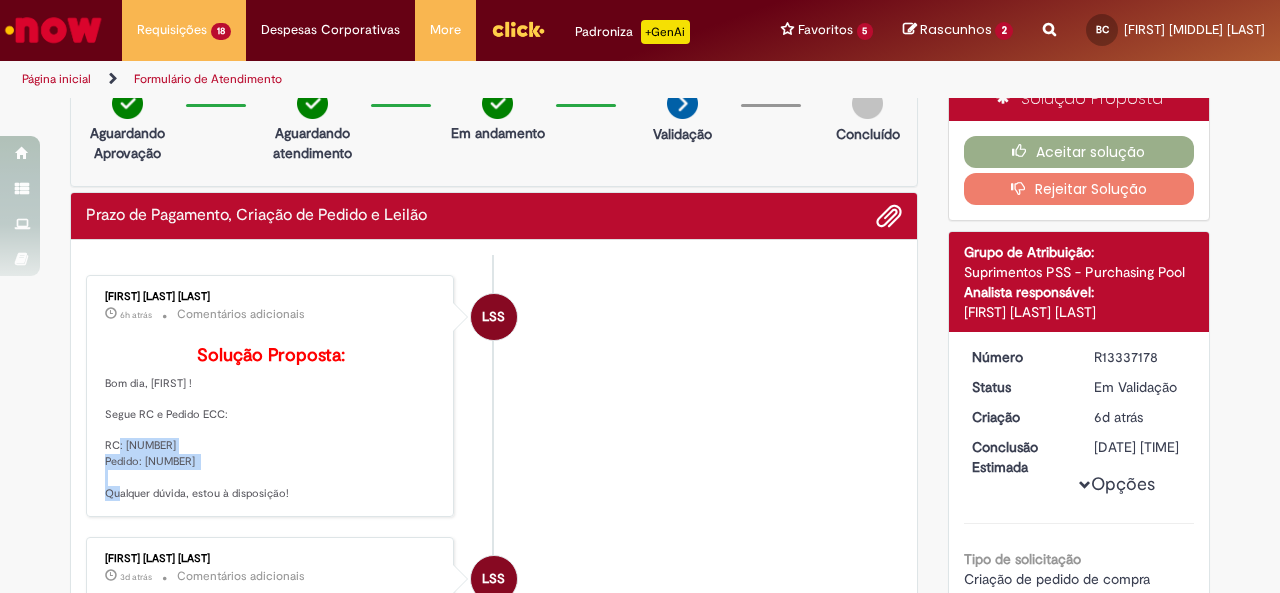 scroll, scrollTop: 22, scrollLeft: 0, axis: vertical 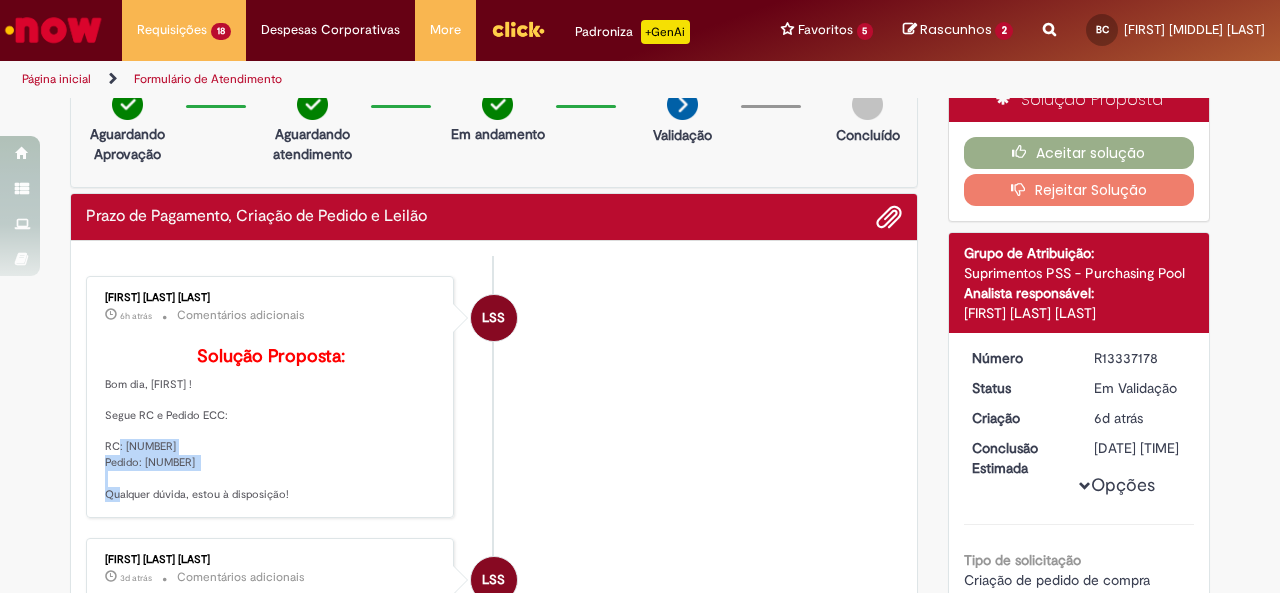 click on "Solução Proposta:
Bom dia, [FIRST] !
Segue RC e Pedido ECC:
RC: [NUMBER]
Pedido: [NUMBER]
Qualquer dúvida, estou à disposição!" at bounding box center [271, 424] 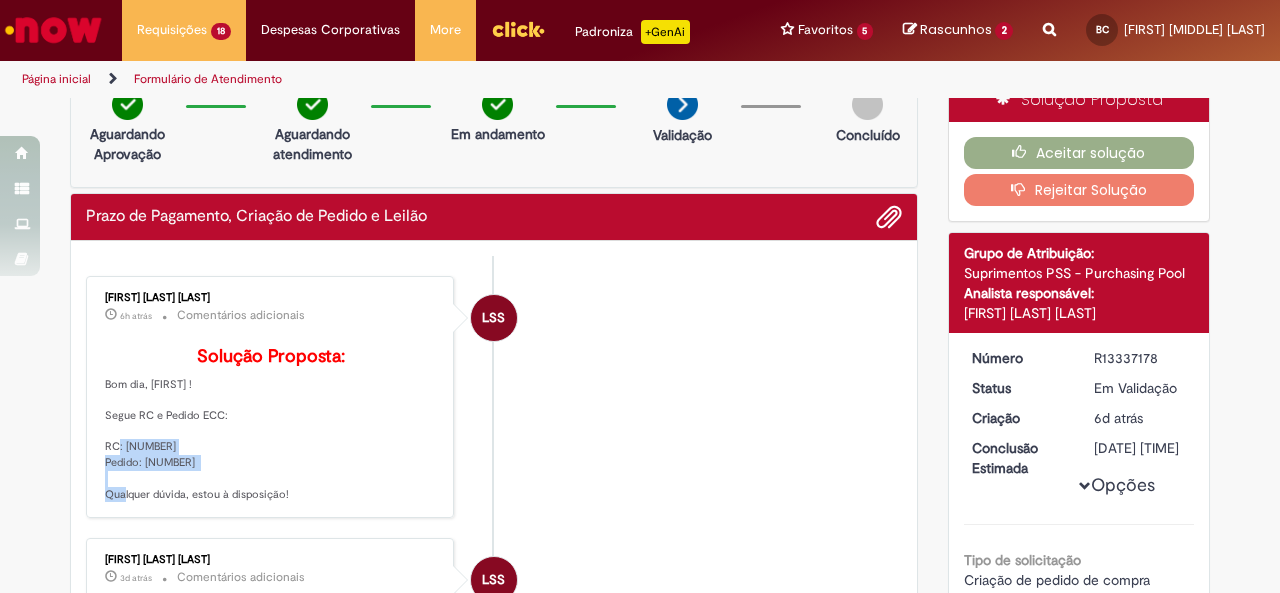 drag, startPoint x: 206, startPoint y: 499, endPoint x: 86, endPoint y: 472, distance: 123 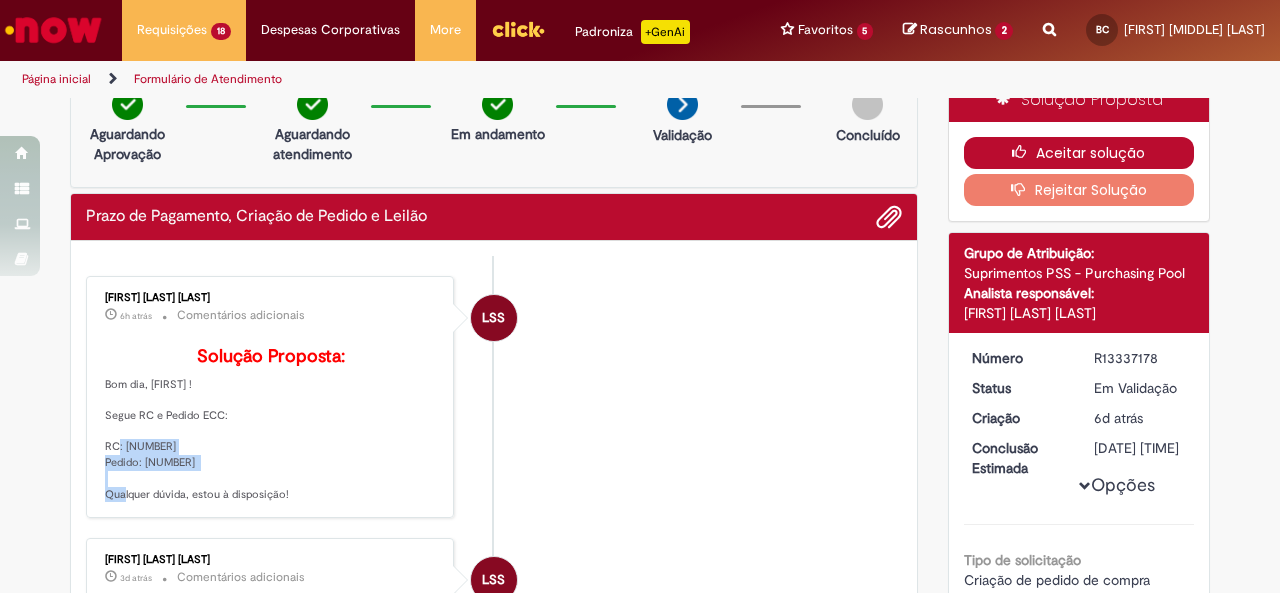 click on "Aceitar solução" at bounding box center [1079, 153] 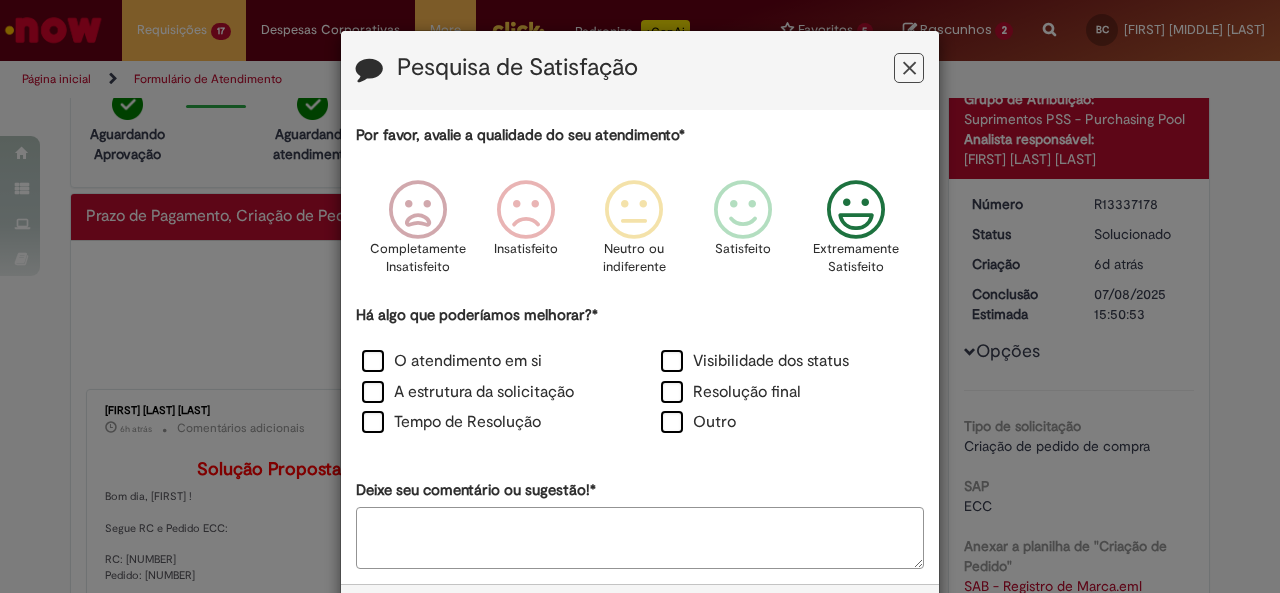 click at bounding box center [856, 210] 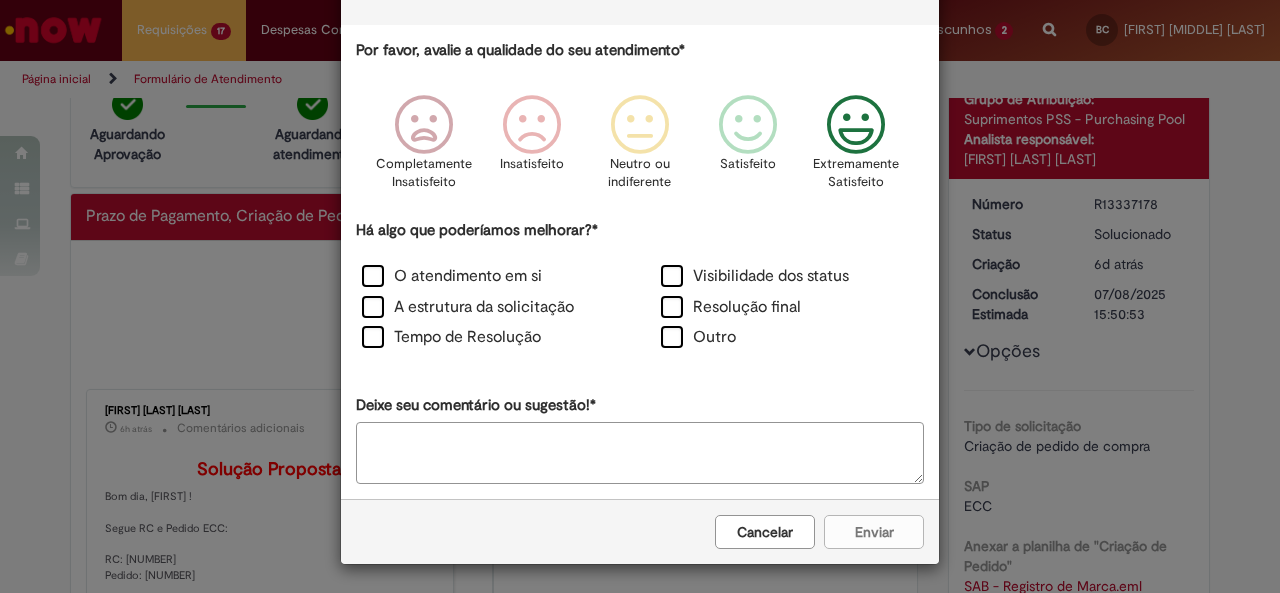 click on "Visibilidade dos status" at bounding box center [789, 278] 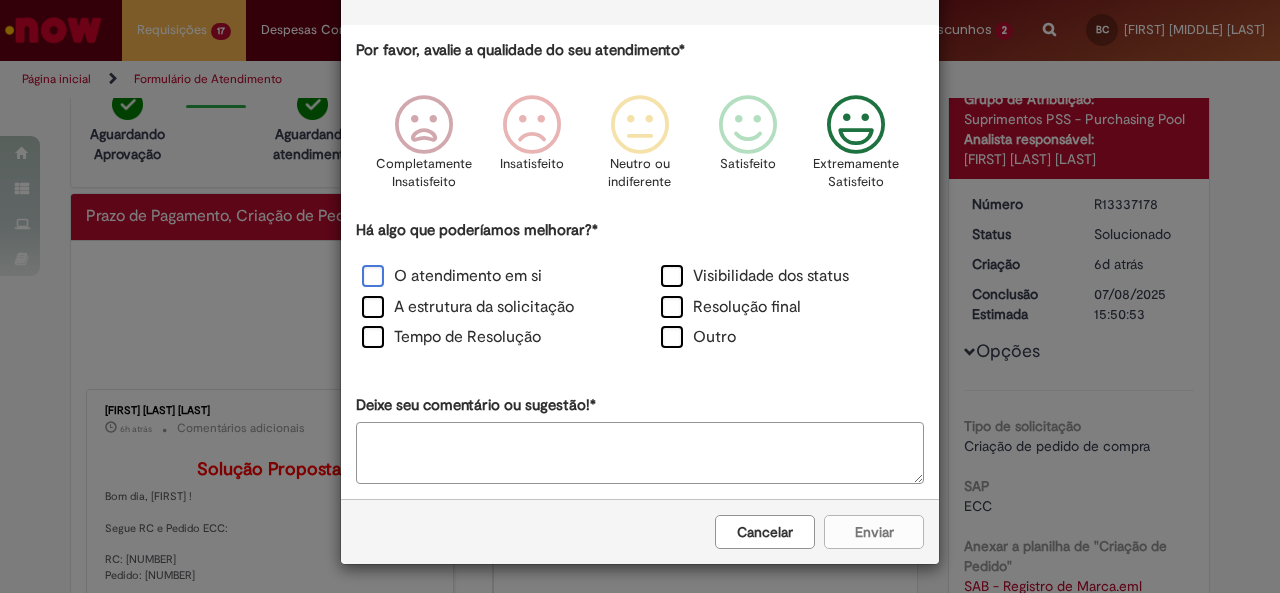 click on "O atendimento em si" at bounding box center (452, 276) 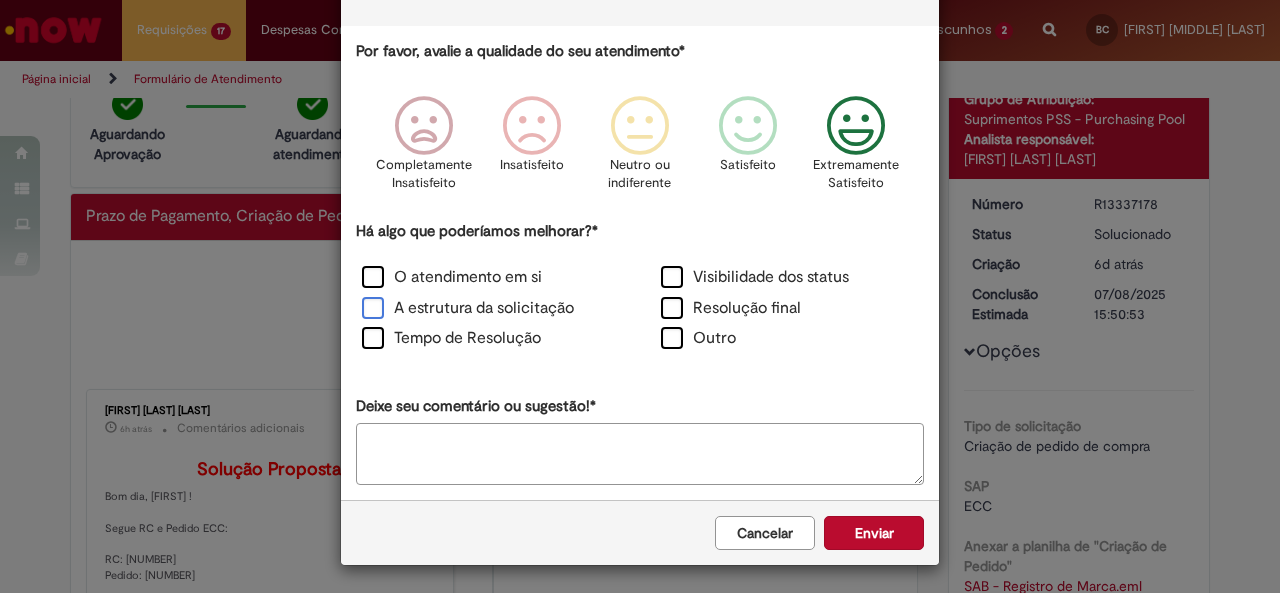 click on "A estrutura da solicitação" at bounding box center (468, 308) 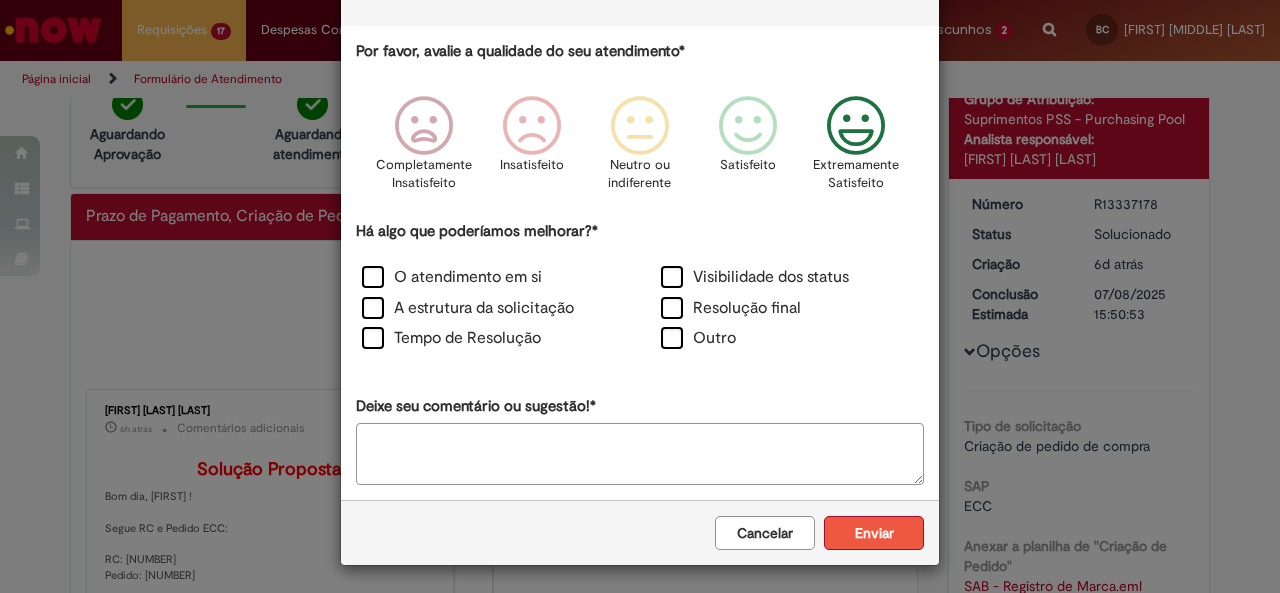 click on "Enviar" at bounding box center (874, 533) 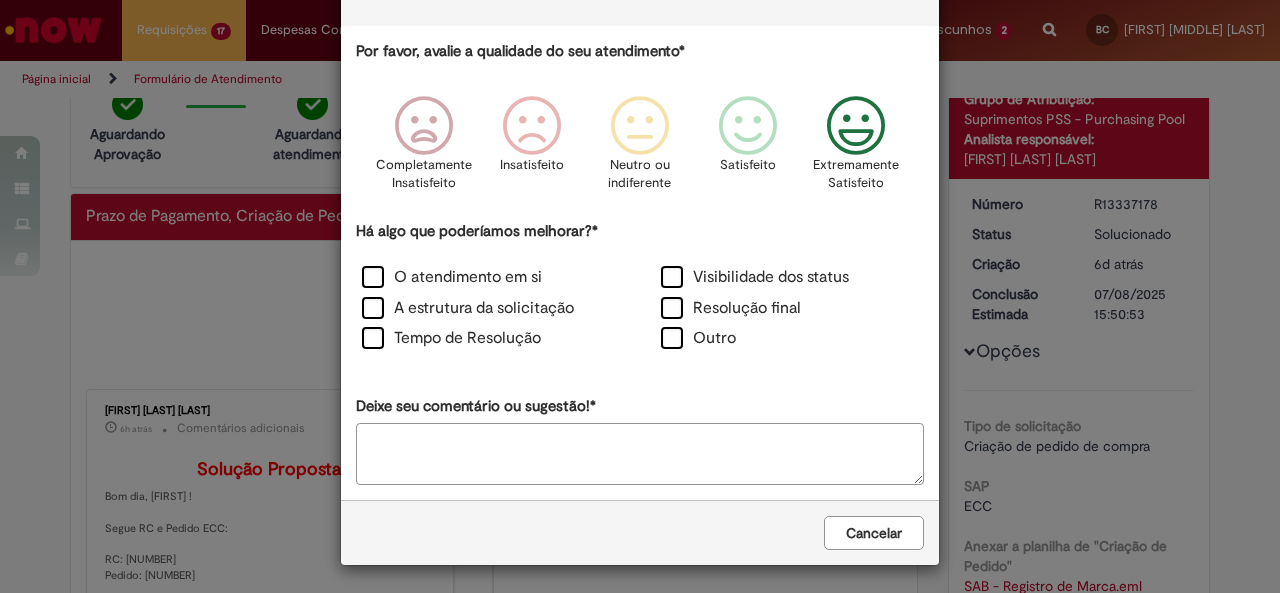 scroll, scrollTop: 0, scrollLeft: 0, axis: both 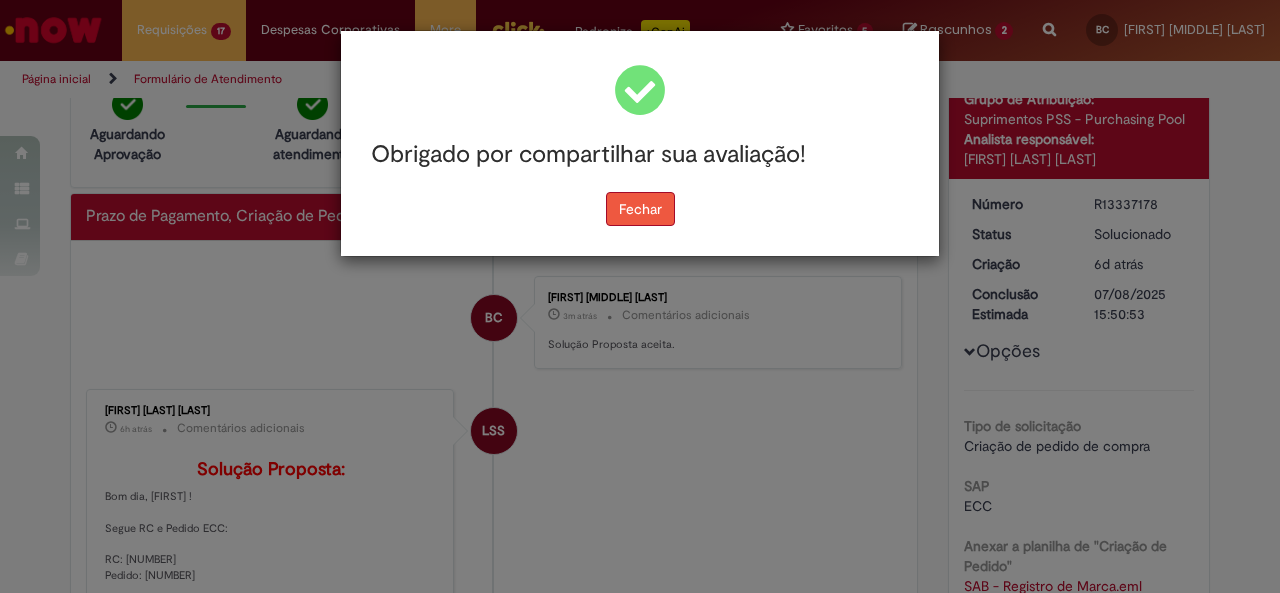 click on "Fechar" at bounding box center [640, 209] 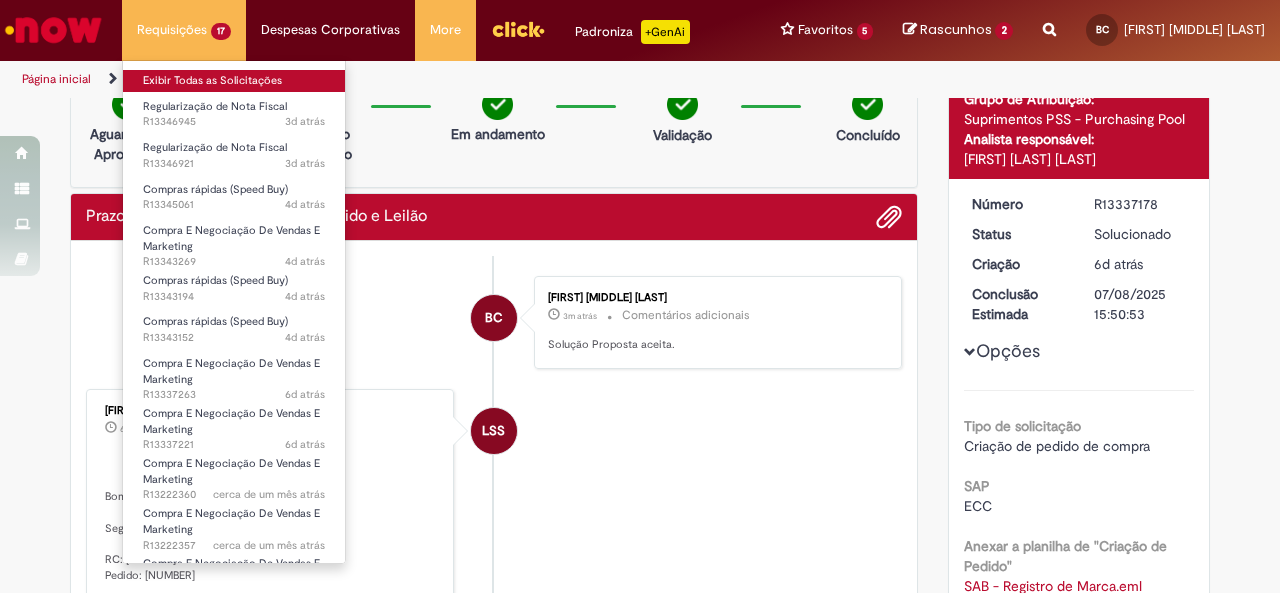 click on "Exibir Todas as Solicitações" at bounding box center [234, 81] 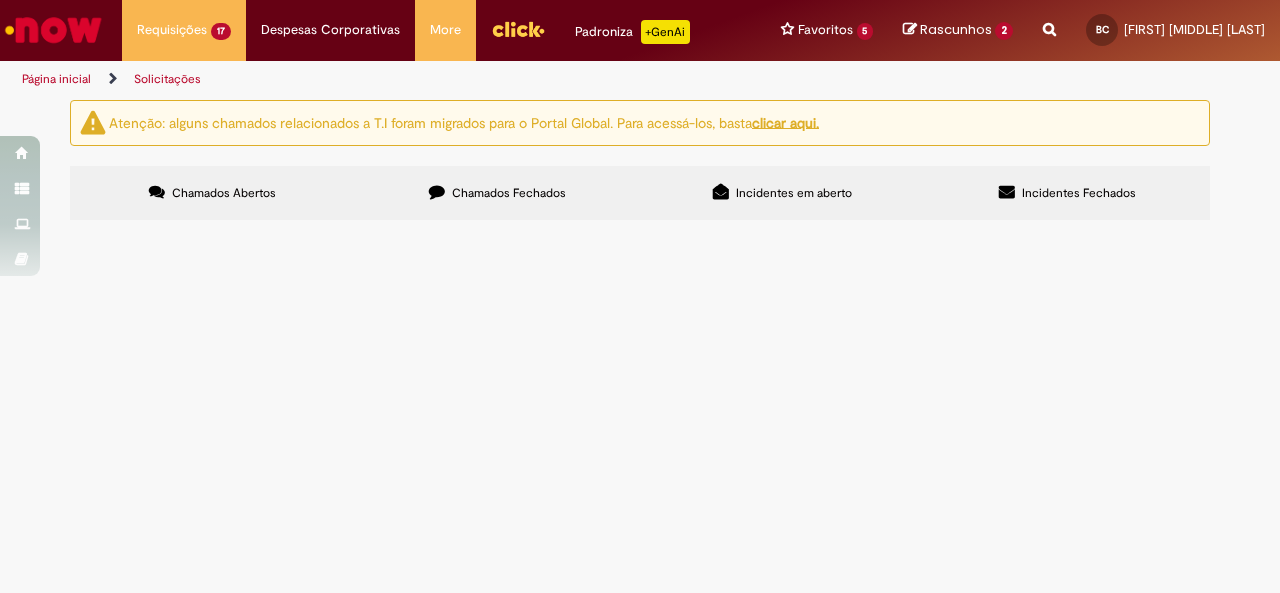 scroll, scrollTop: 106, scrollLeft: 0, axis: vertical 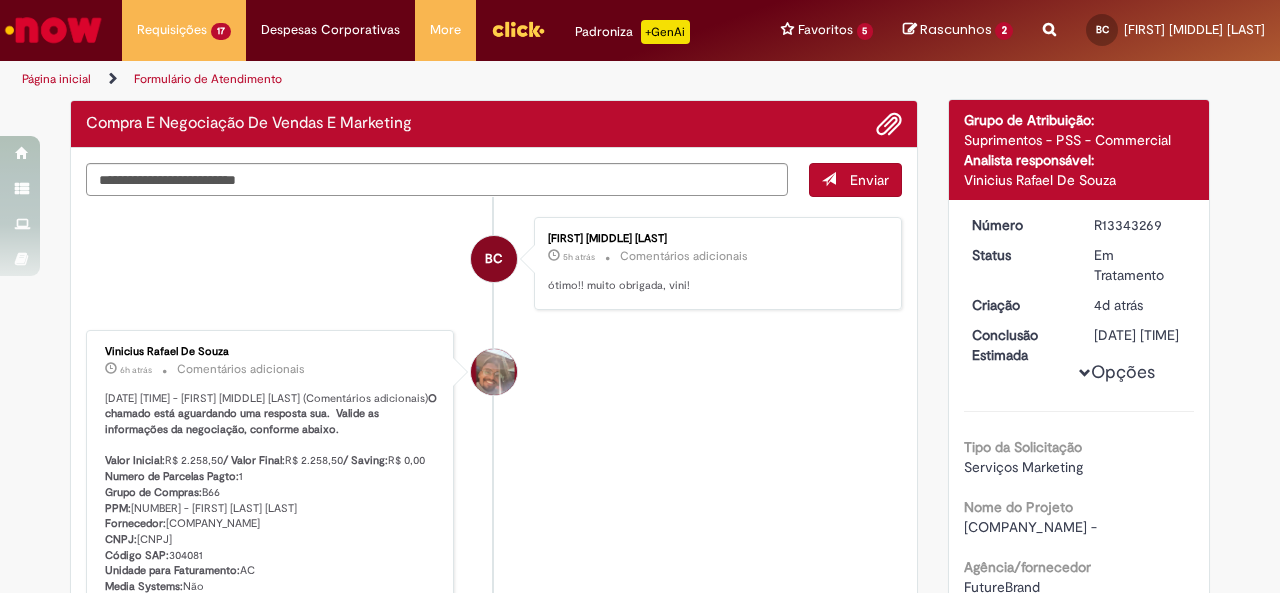 drag, startPoint x: 774, startPoint y: 592, endPoint x: 368, endPoint y: 328, distance: 484.28503 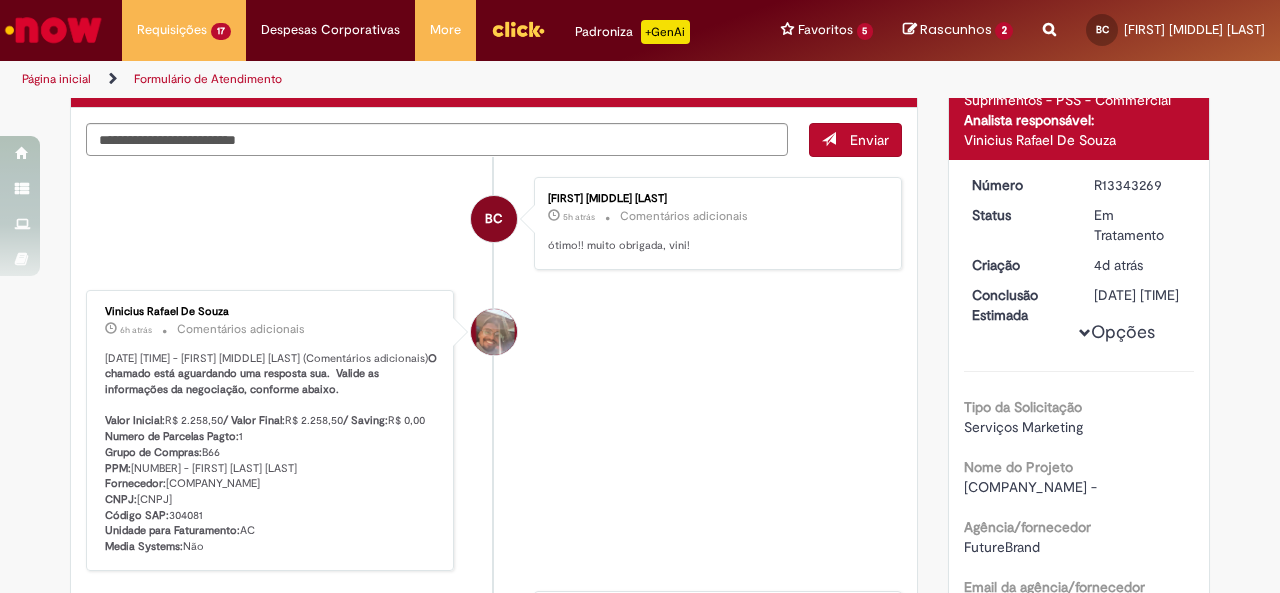 scroll, scrollTop: 156, scrollLeft: 0, axis: vertical 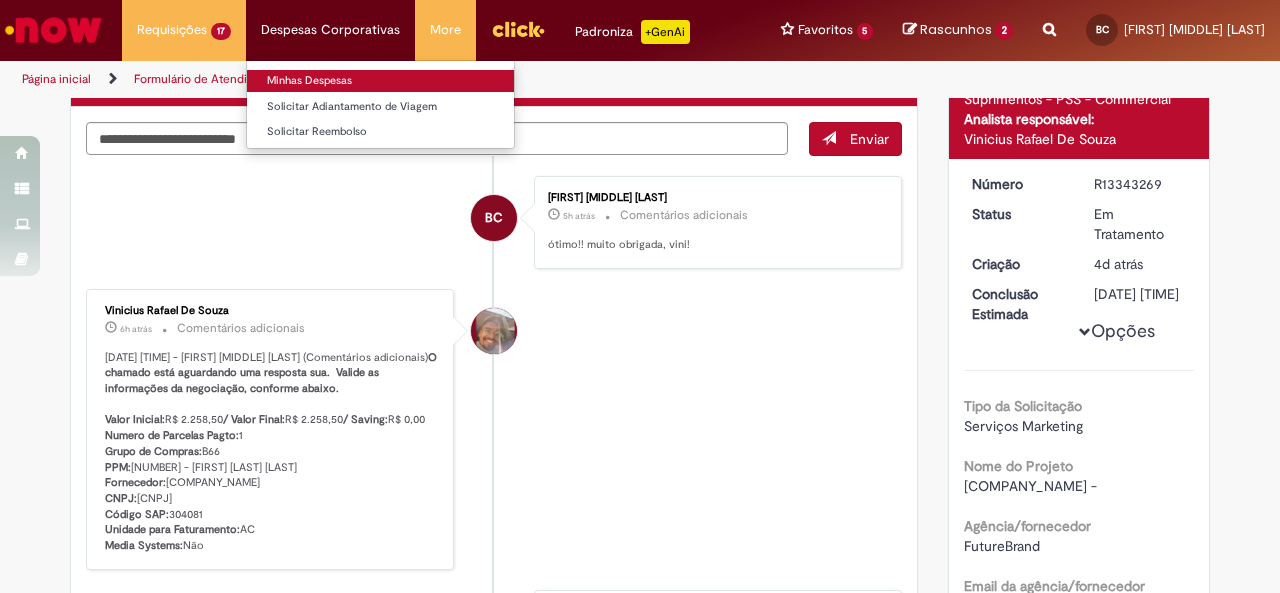 click on "Minhas Despesas" at bounding box center (380, 81) 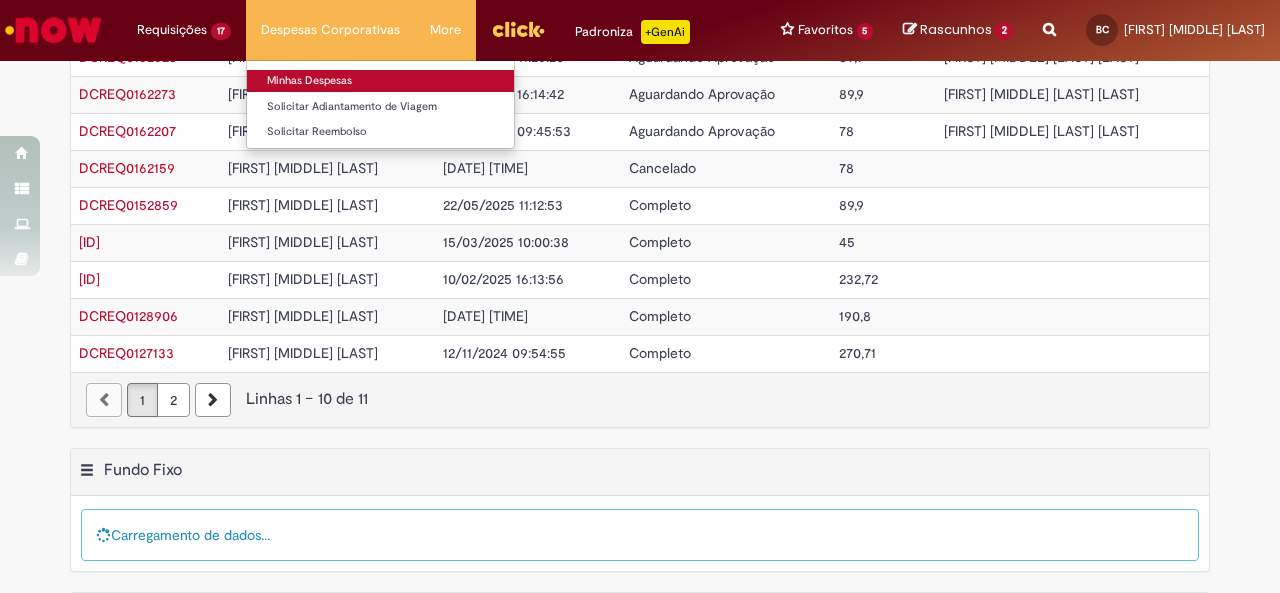 scroll, scrollTop: 0, scrollLeft: 0, axis: both 